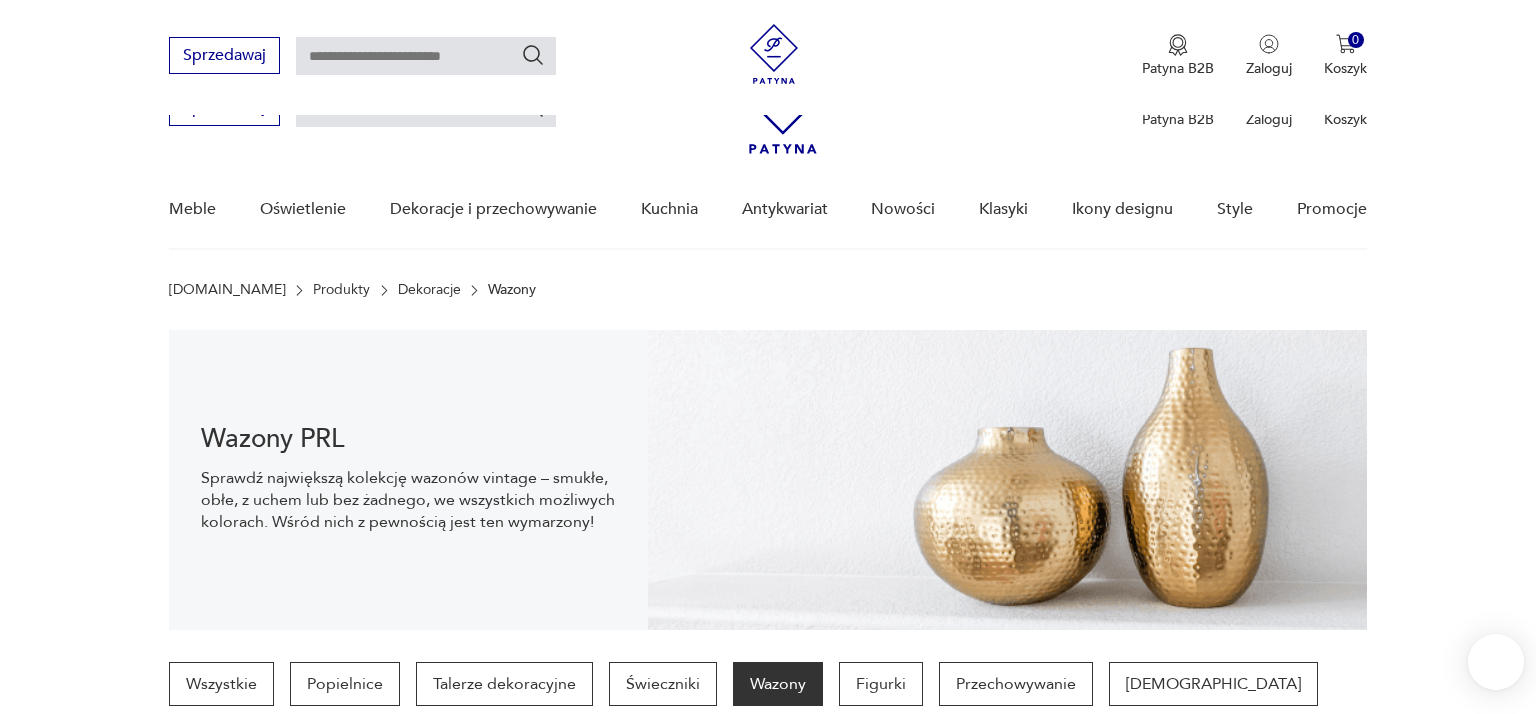 scroll, scrollTop: 662, scrollLeft: 0, axis: vertical 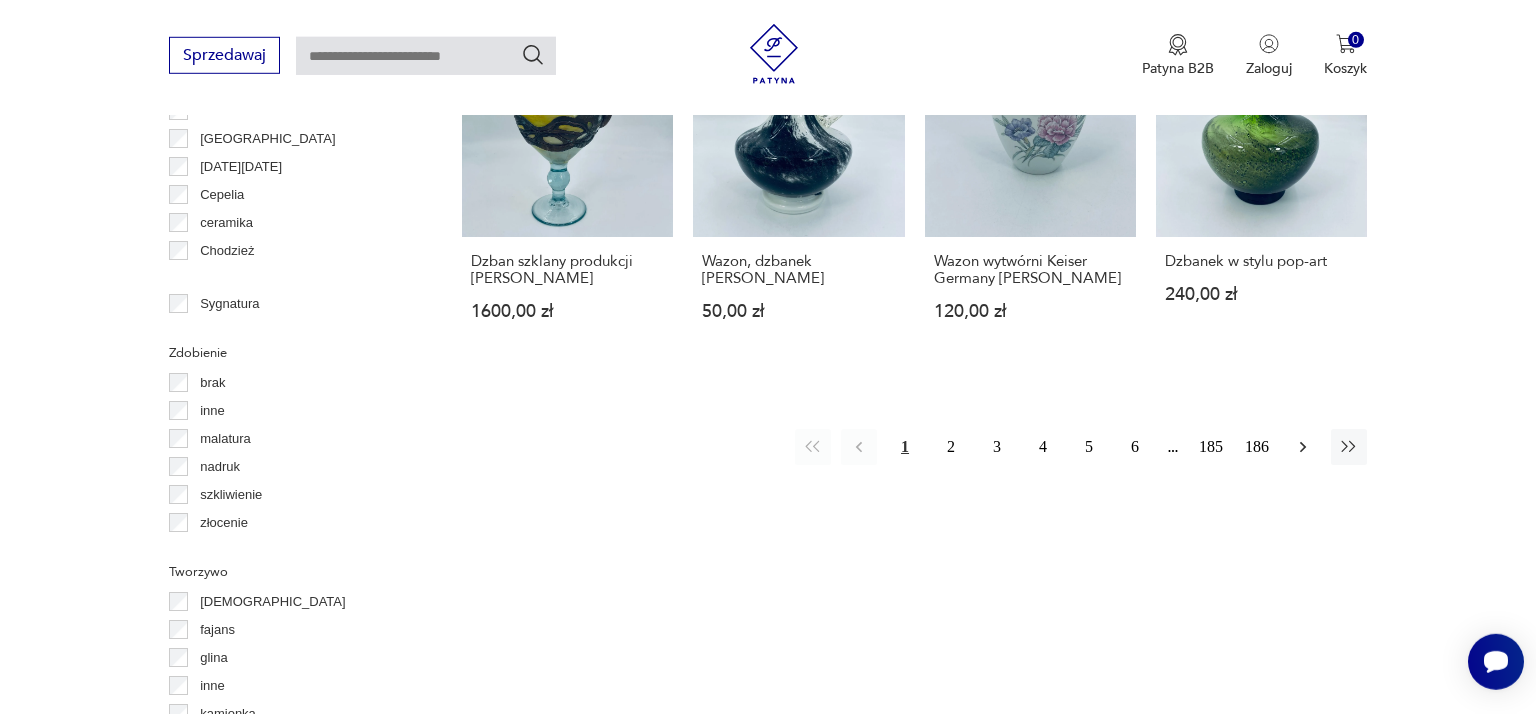 click 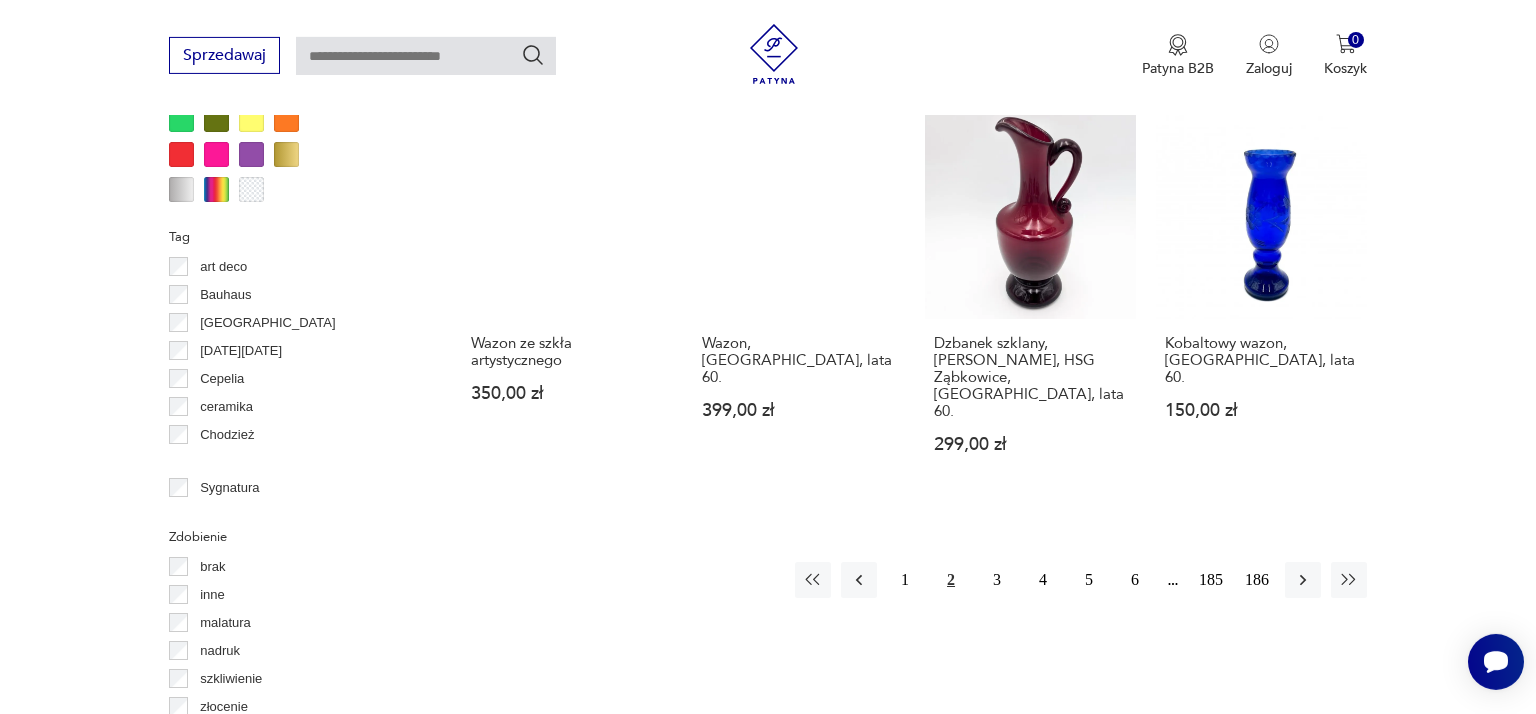 scroll, scrollTop: 2114, scrollLeft: 0, axis: vertical 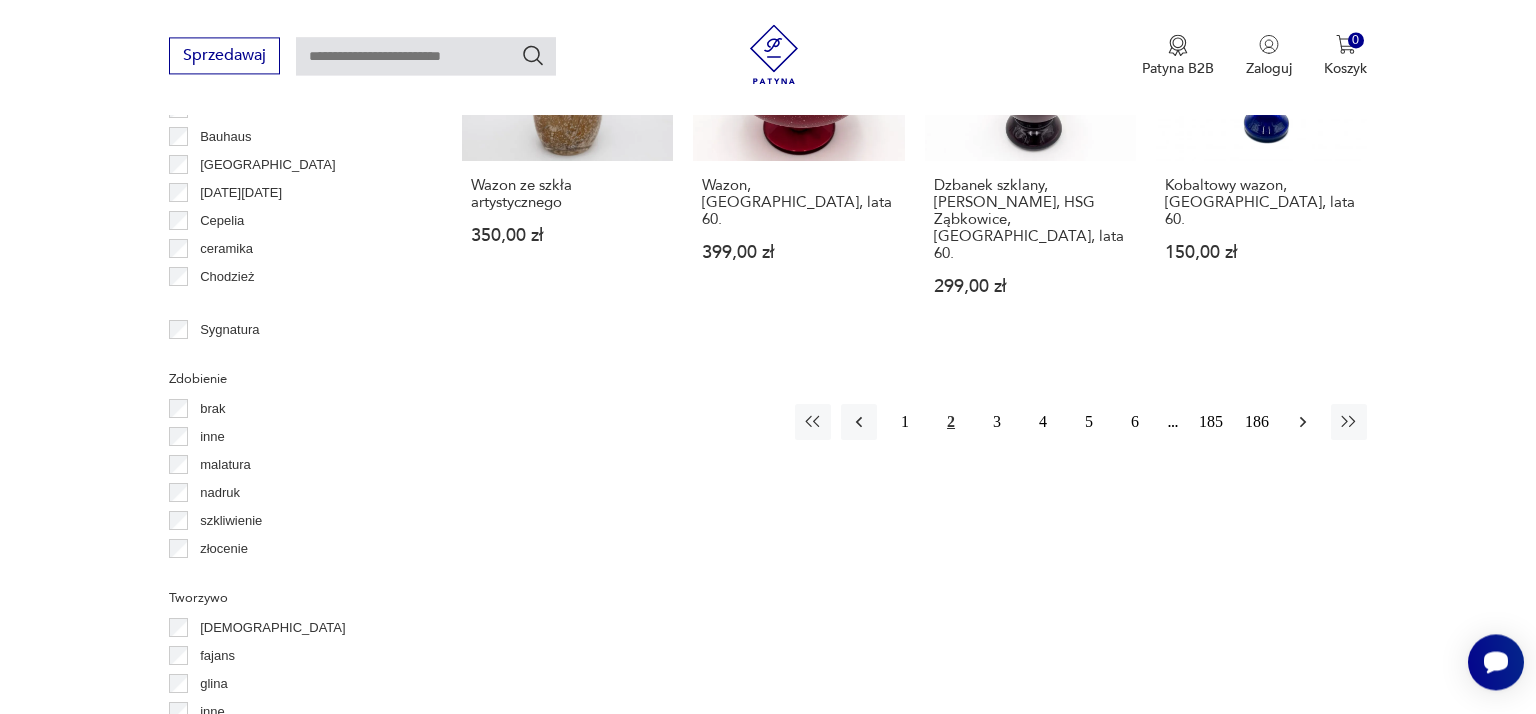 click 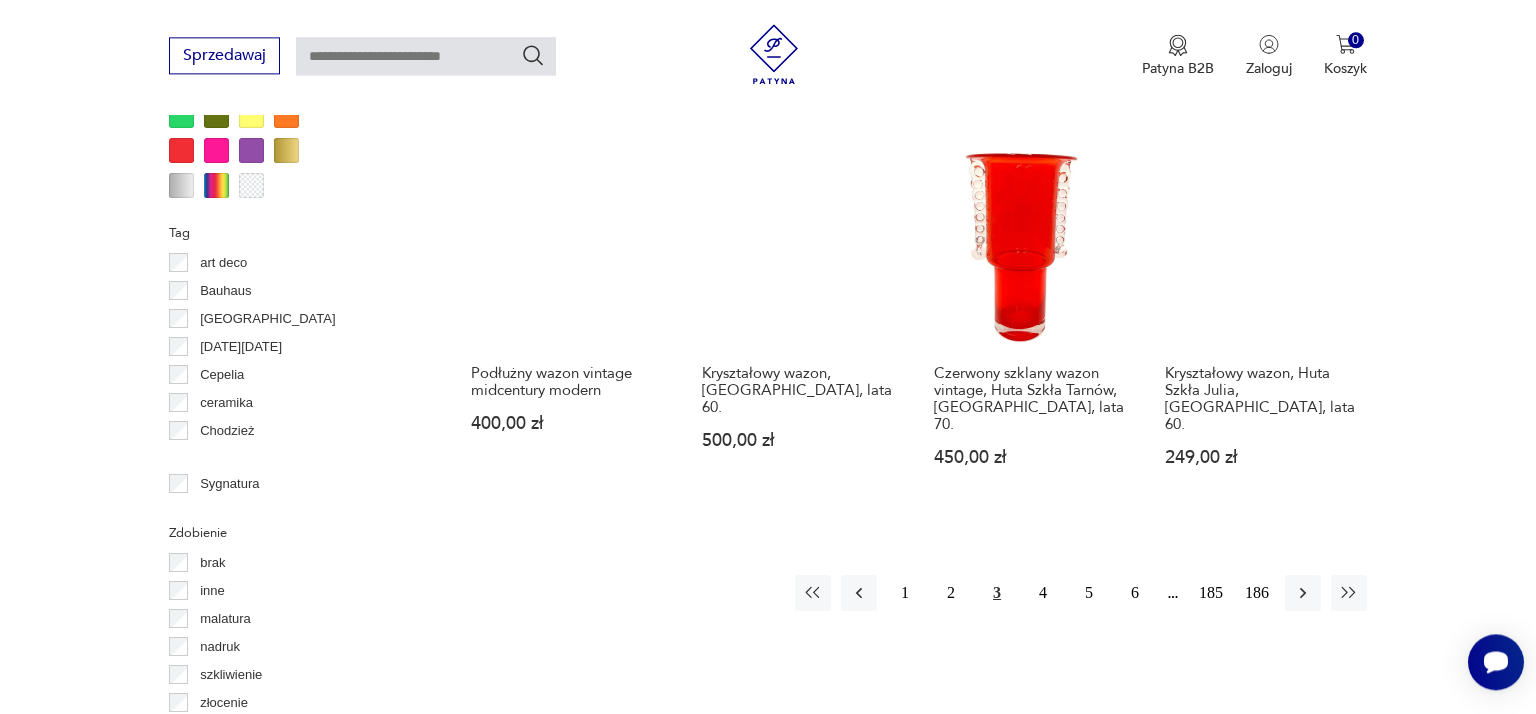 scroll, scrollTop: 2007, scrollLeft: 0, axis: vertical 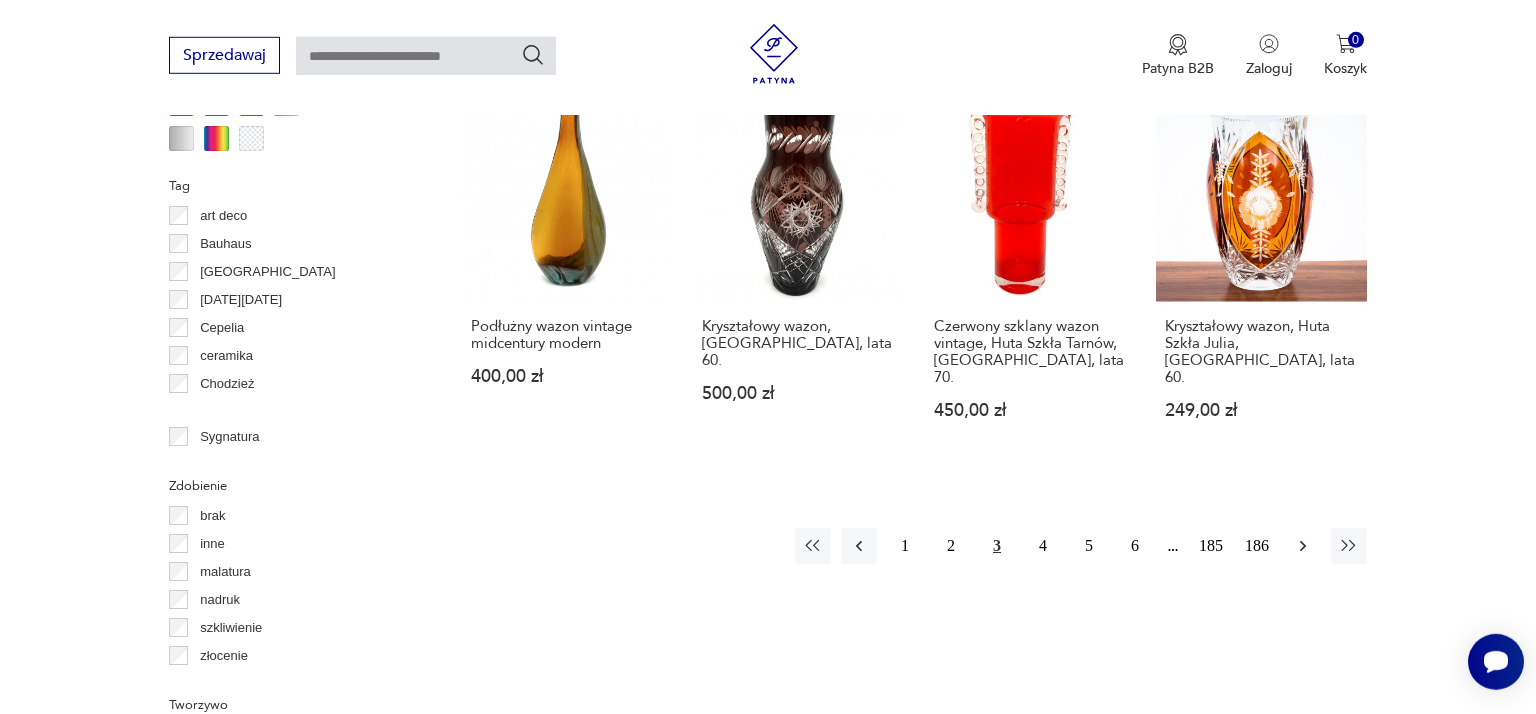click 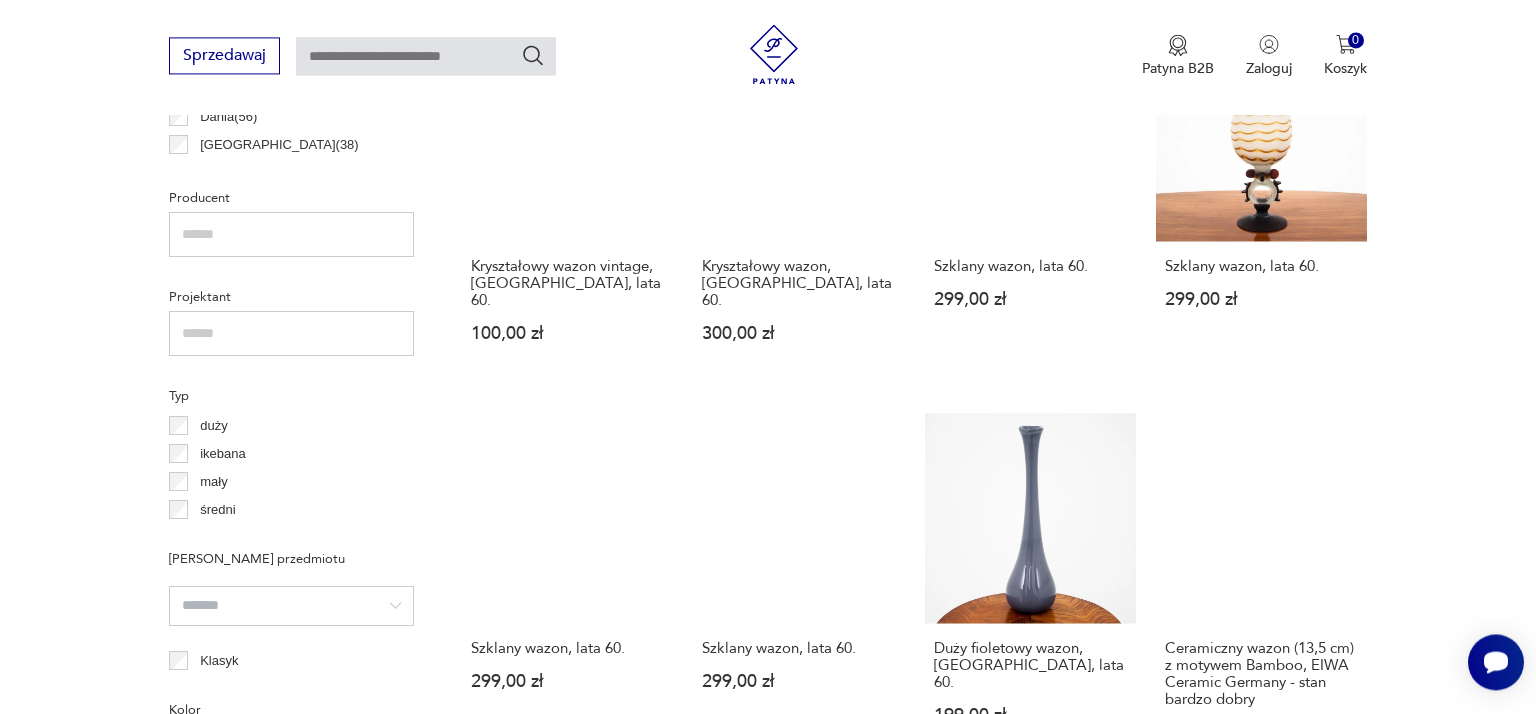 scroll, scrollTop: 1692, scrollLeft: 0, axis: vertical 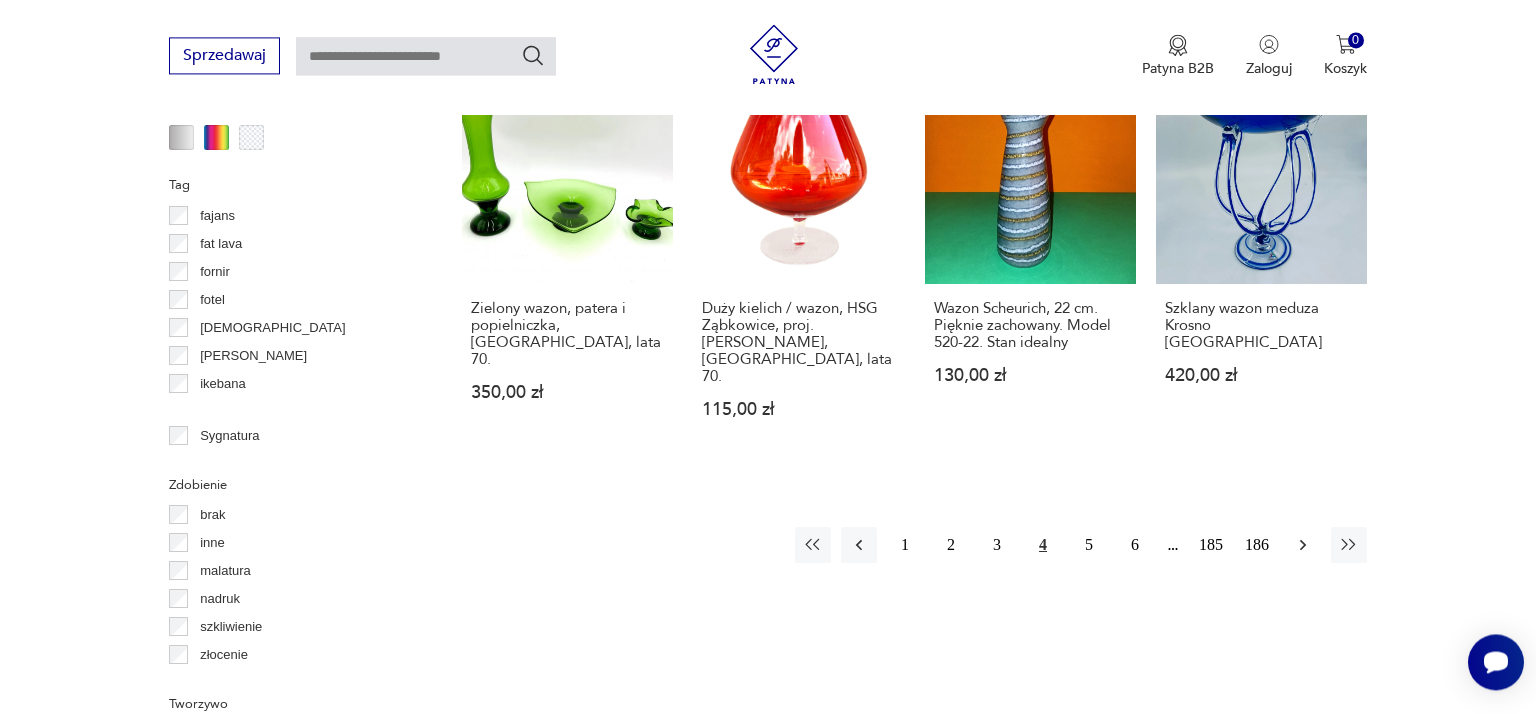 click 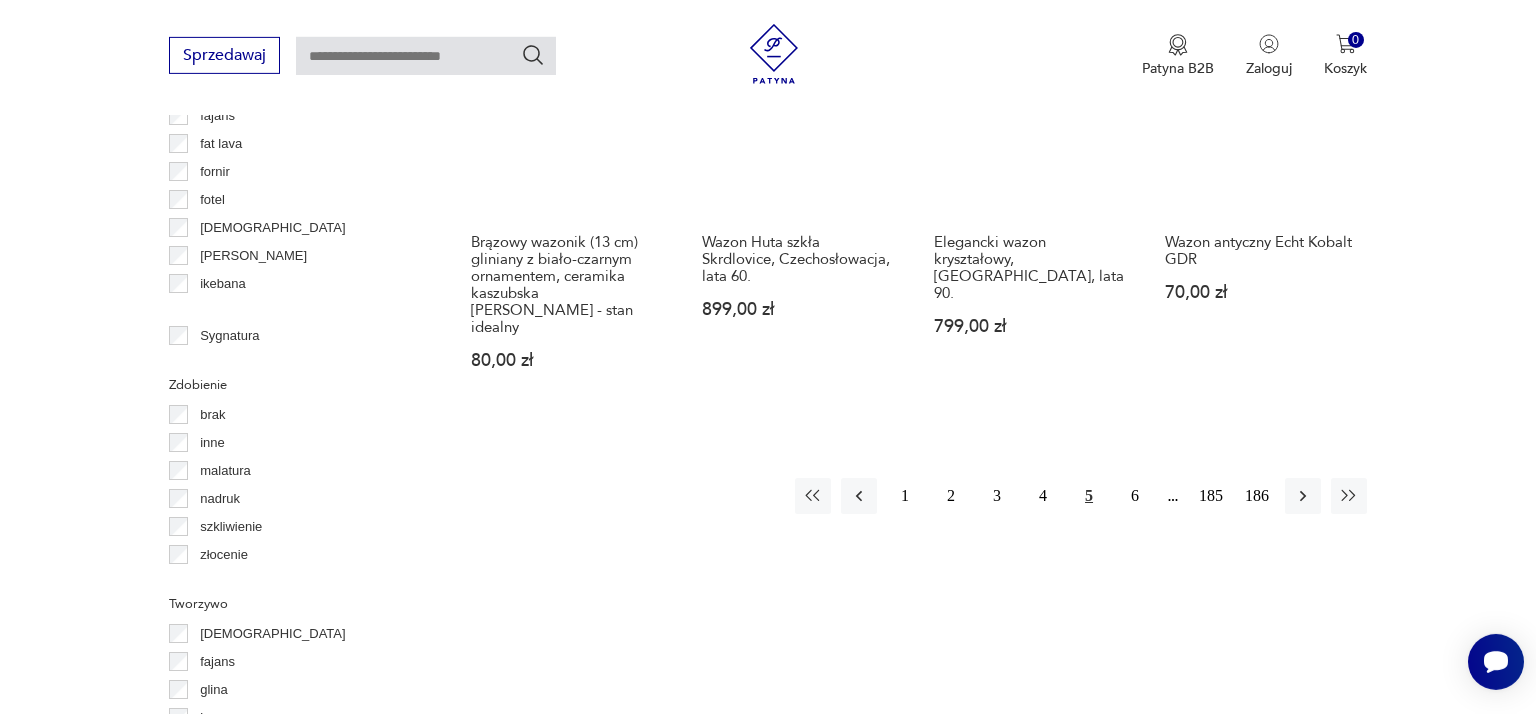 scroll, scrollTop: 2114, scrollLeft: 0, axis: vertical 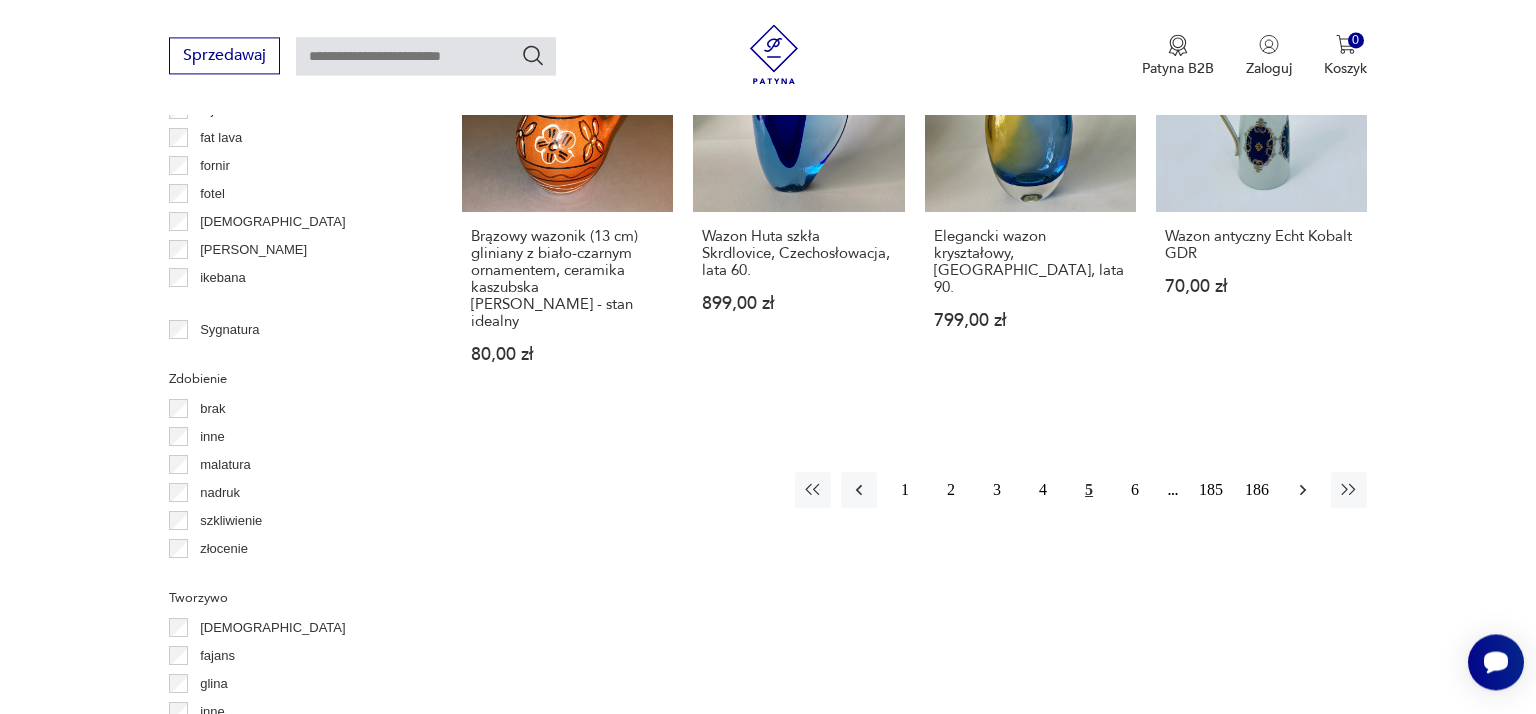 click 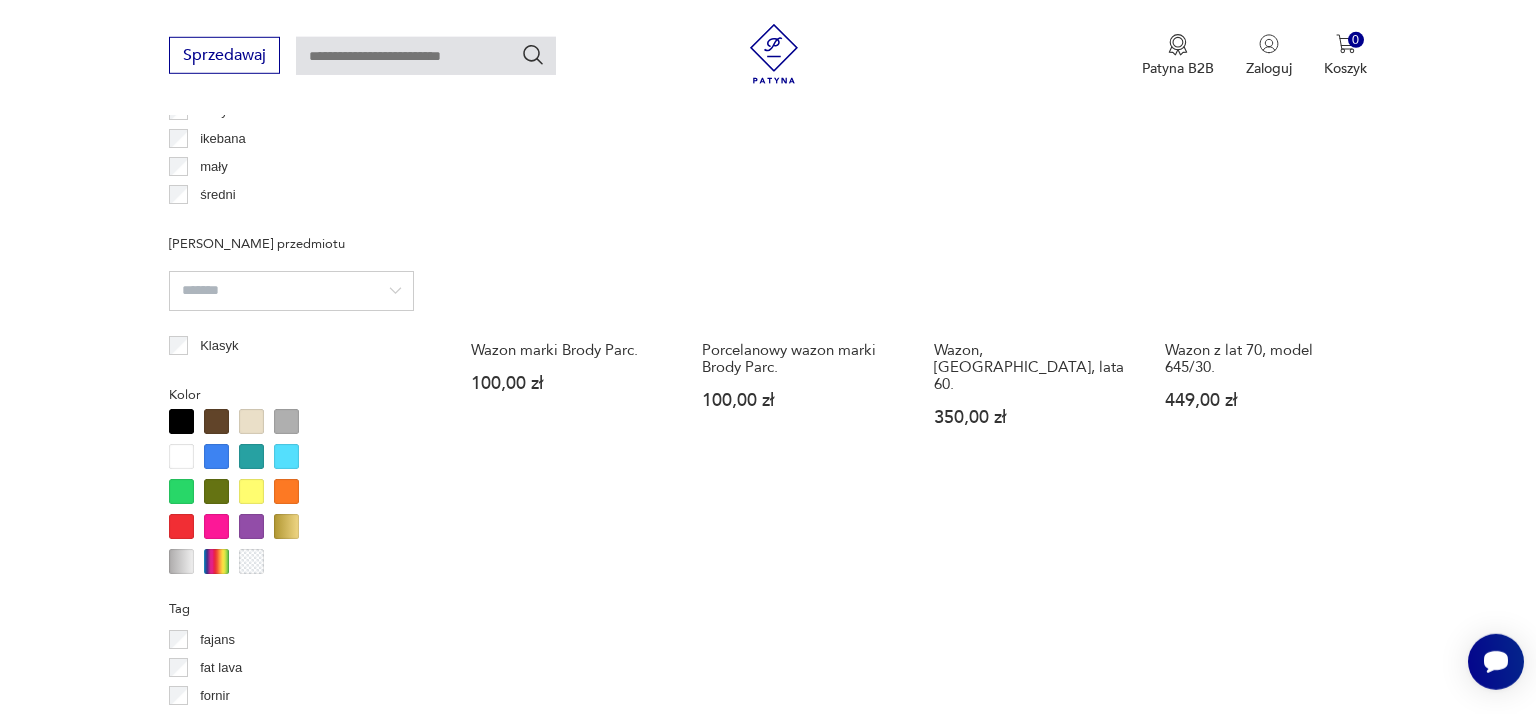 scroll, scrollTop: 1901, scrollLeft: 0, axis: vertical 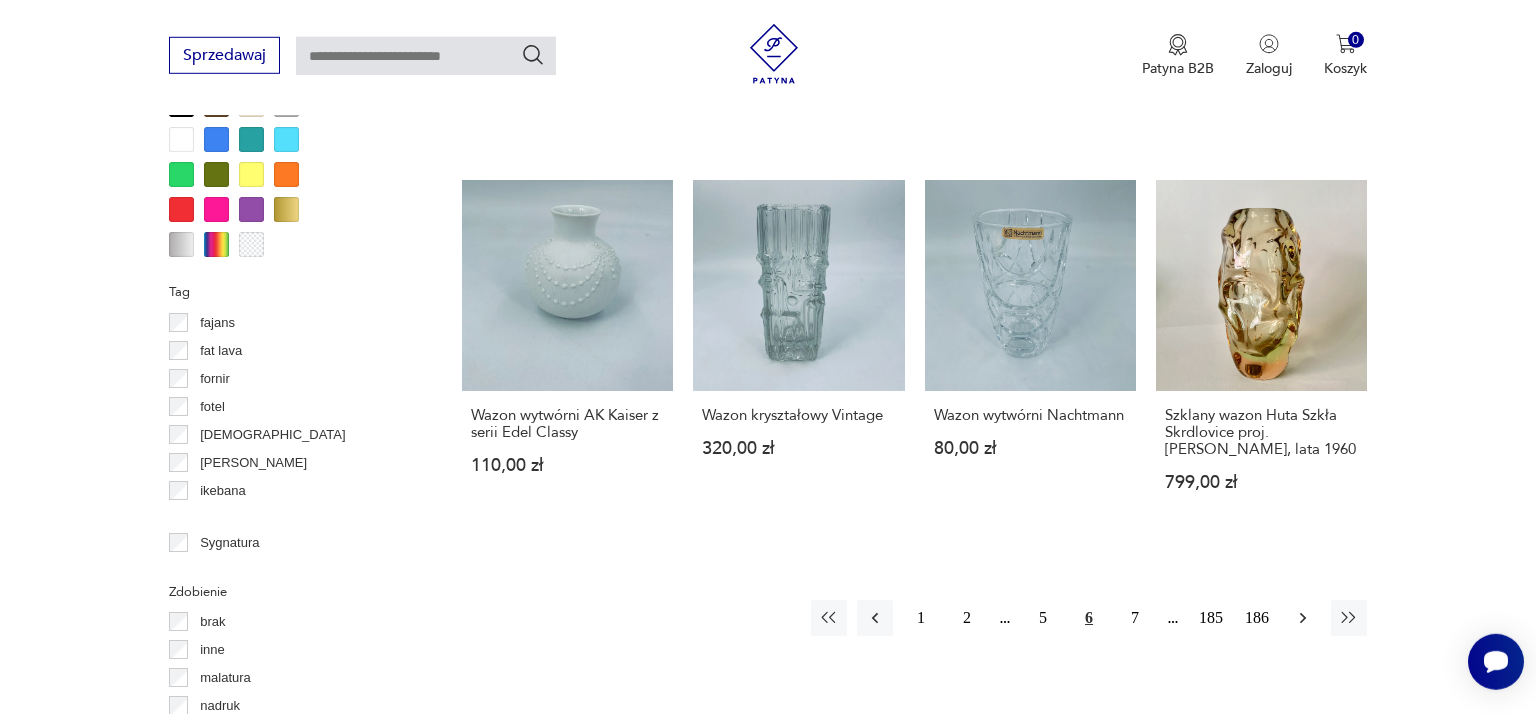 click 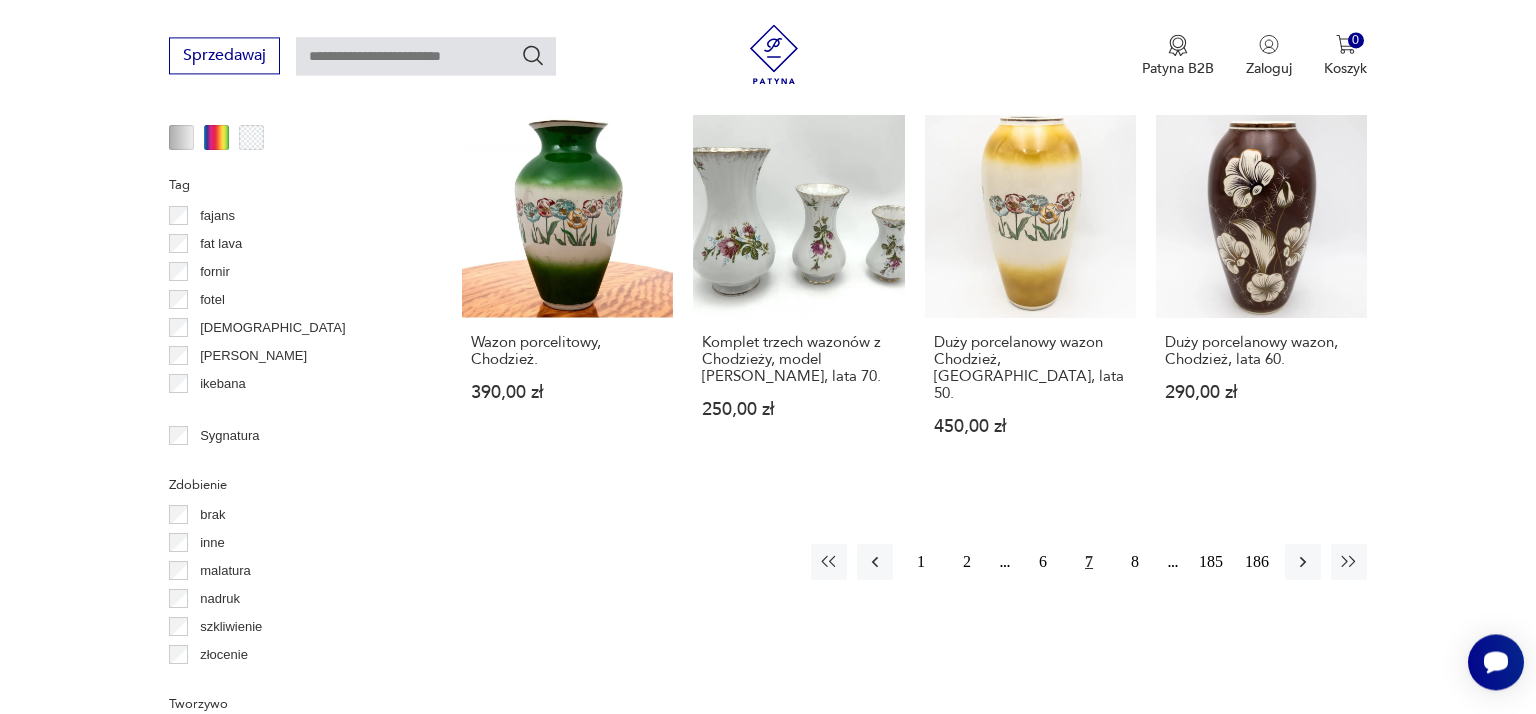 scroll, scrollTop: 2008, scrollLeft: 0, axis: vertical 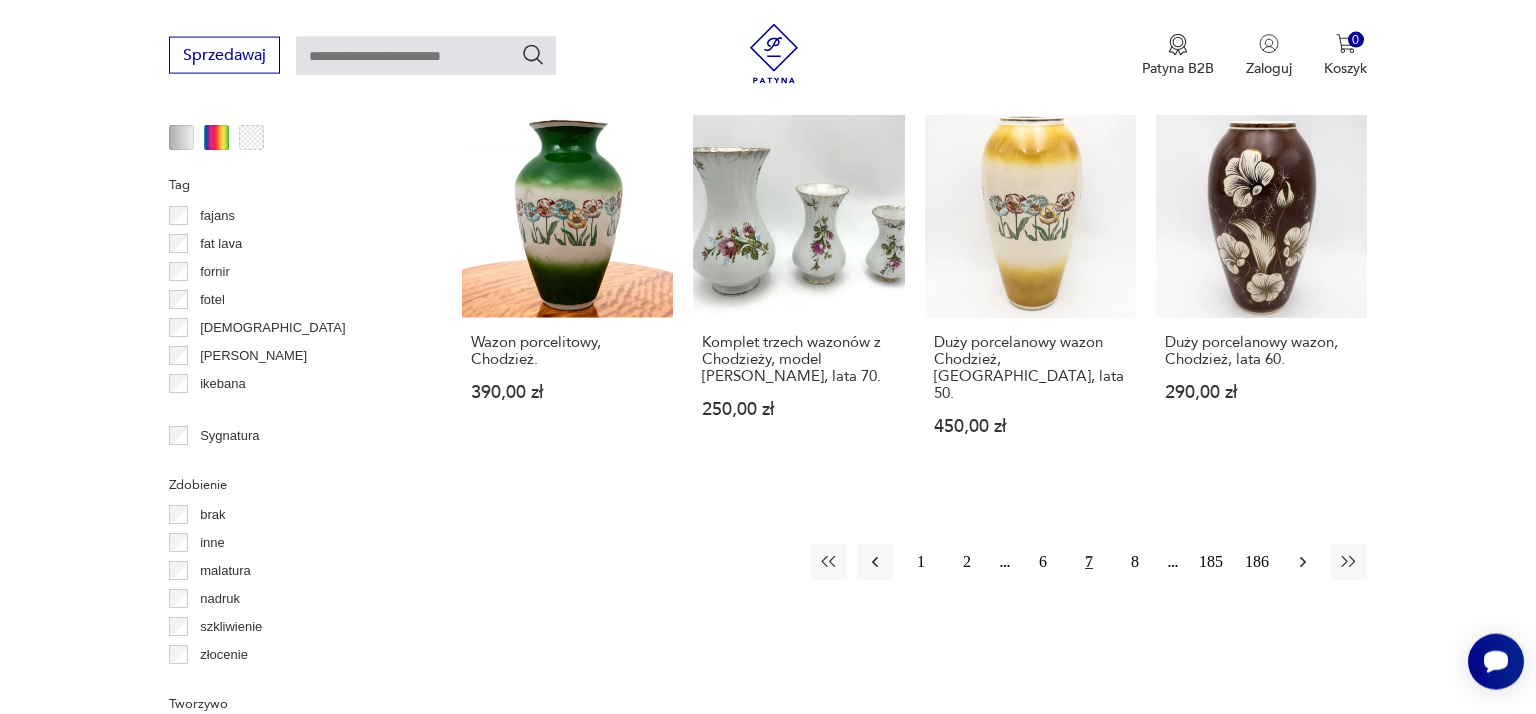click 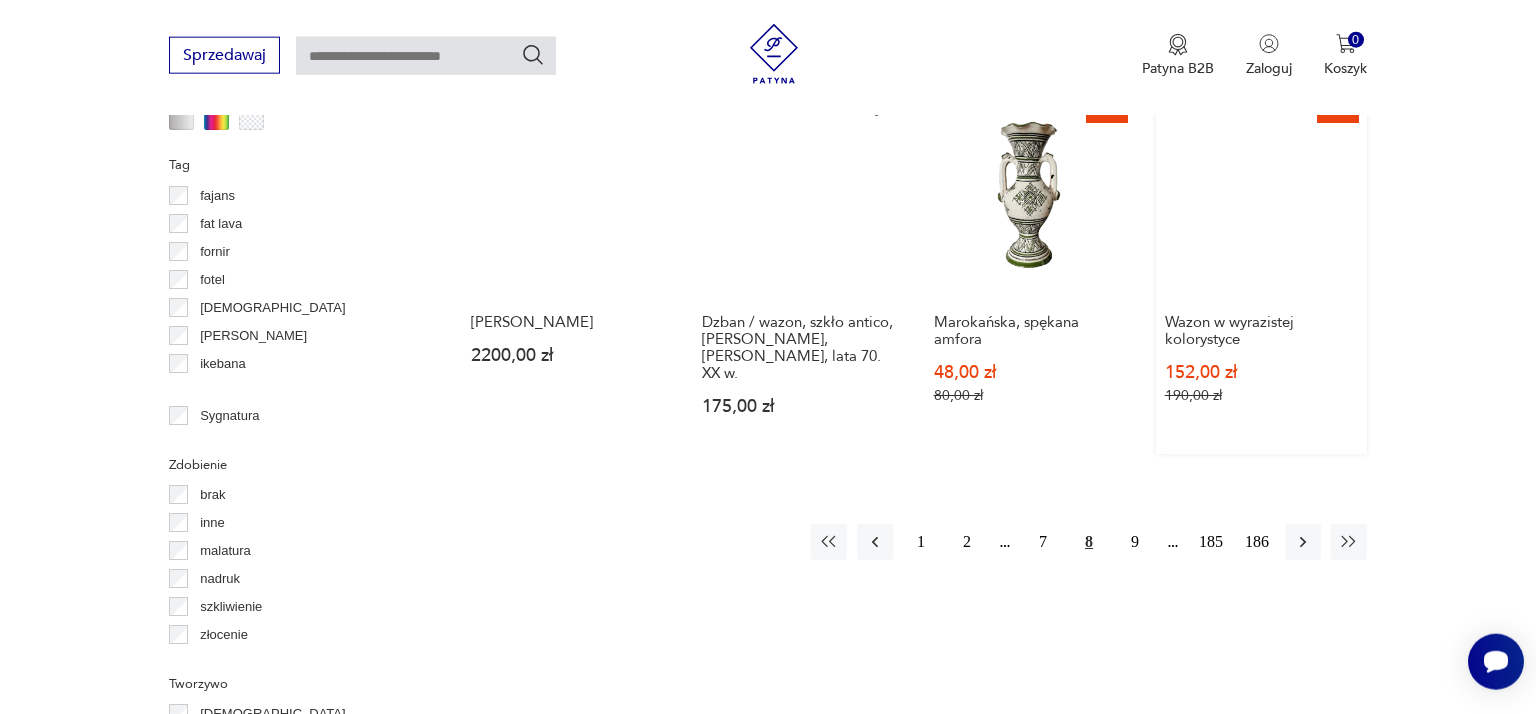 scroll, scrollTop: 2114, scrollLeft: 0, axis: vertical 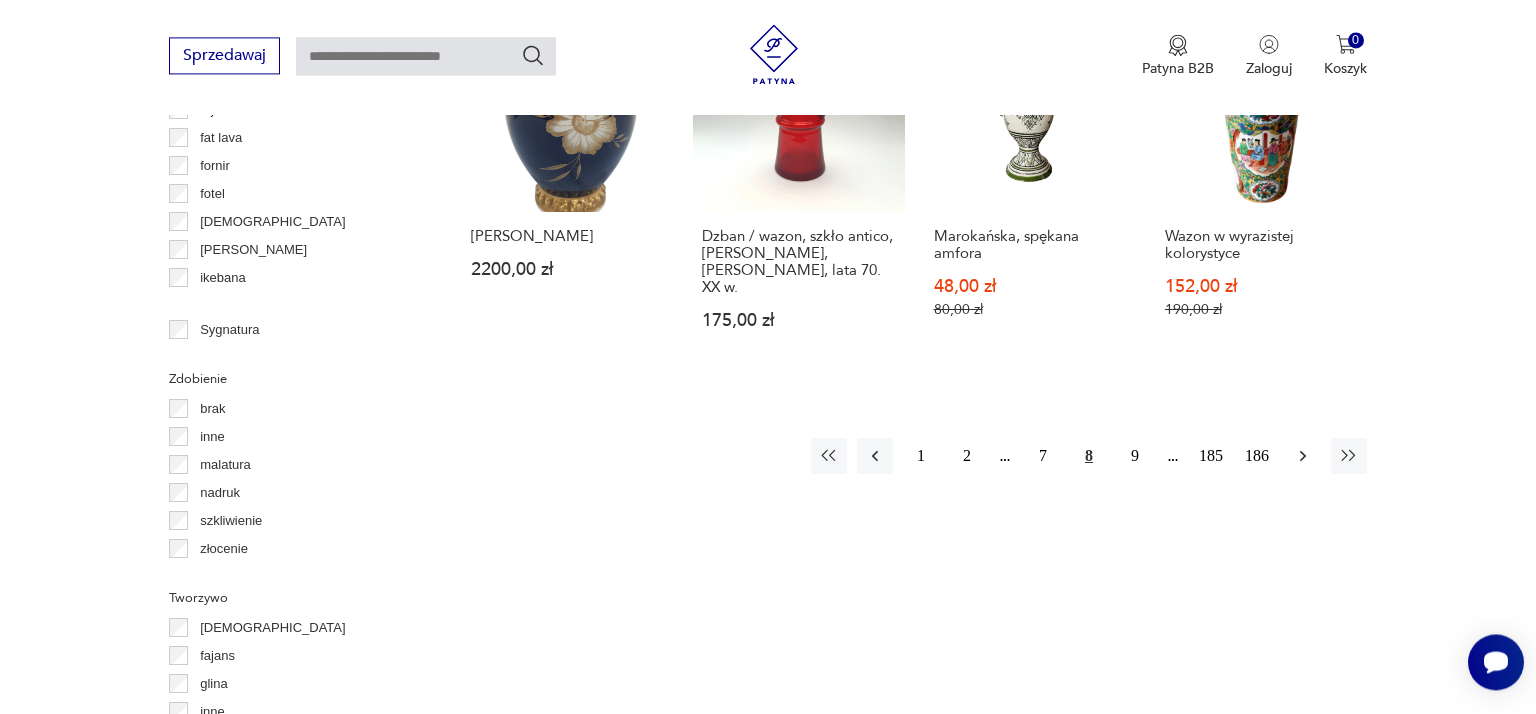 click 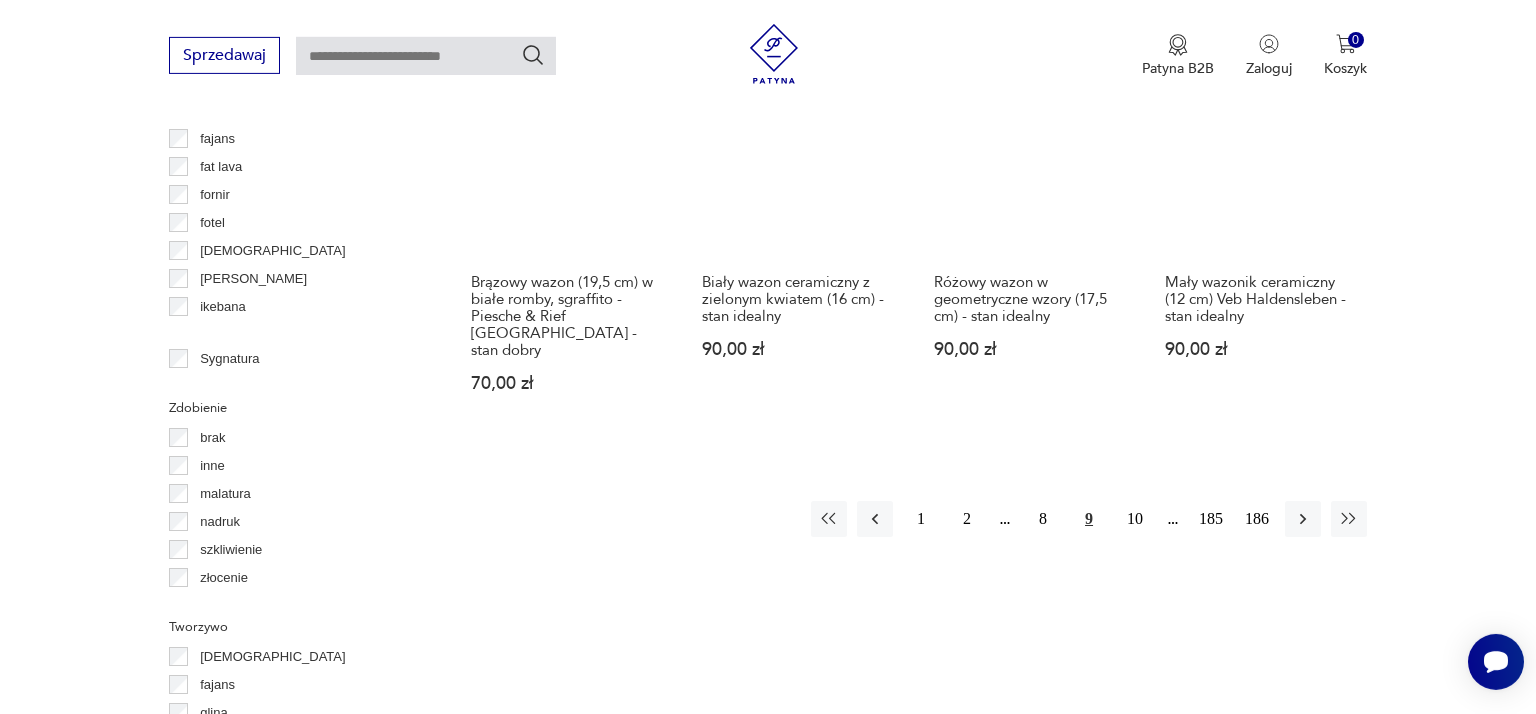 scroll, scrollTop: 2218, scrollLeft: 0, axis: vertical 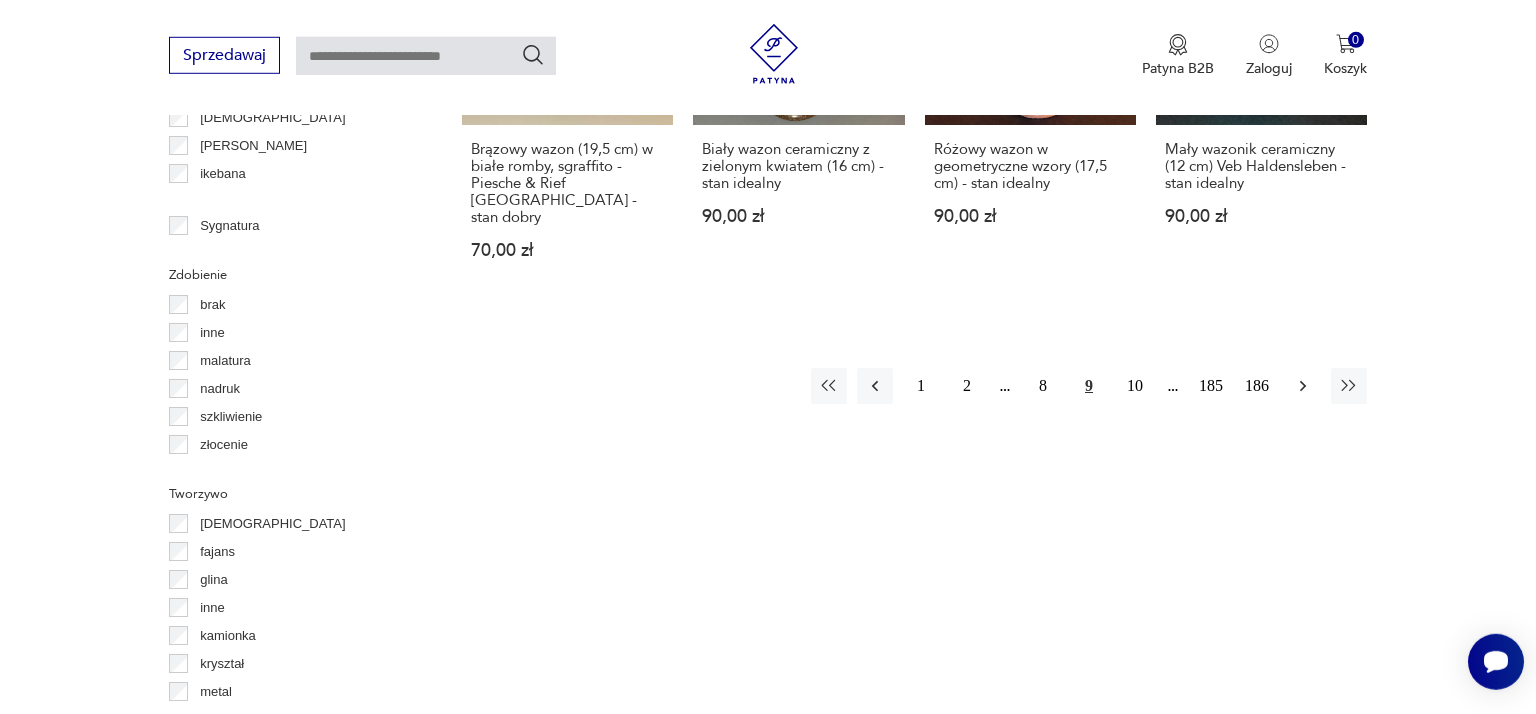 click 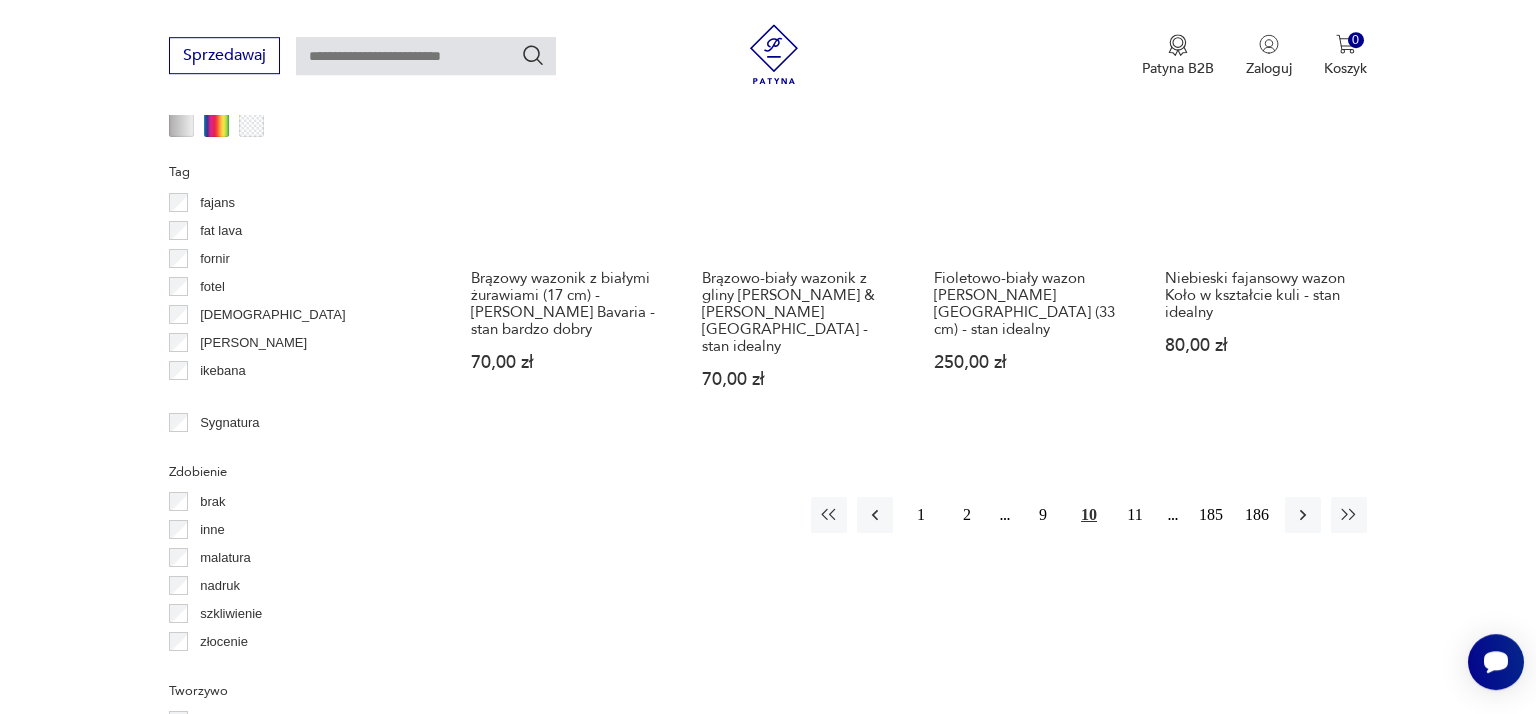 scroll, scrollTop: 2112, scrollLeft: 0, axis: vertical 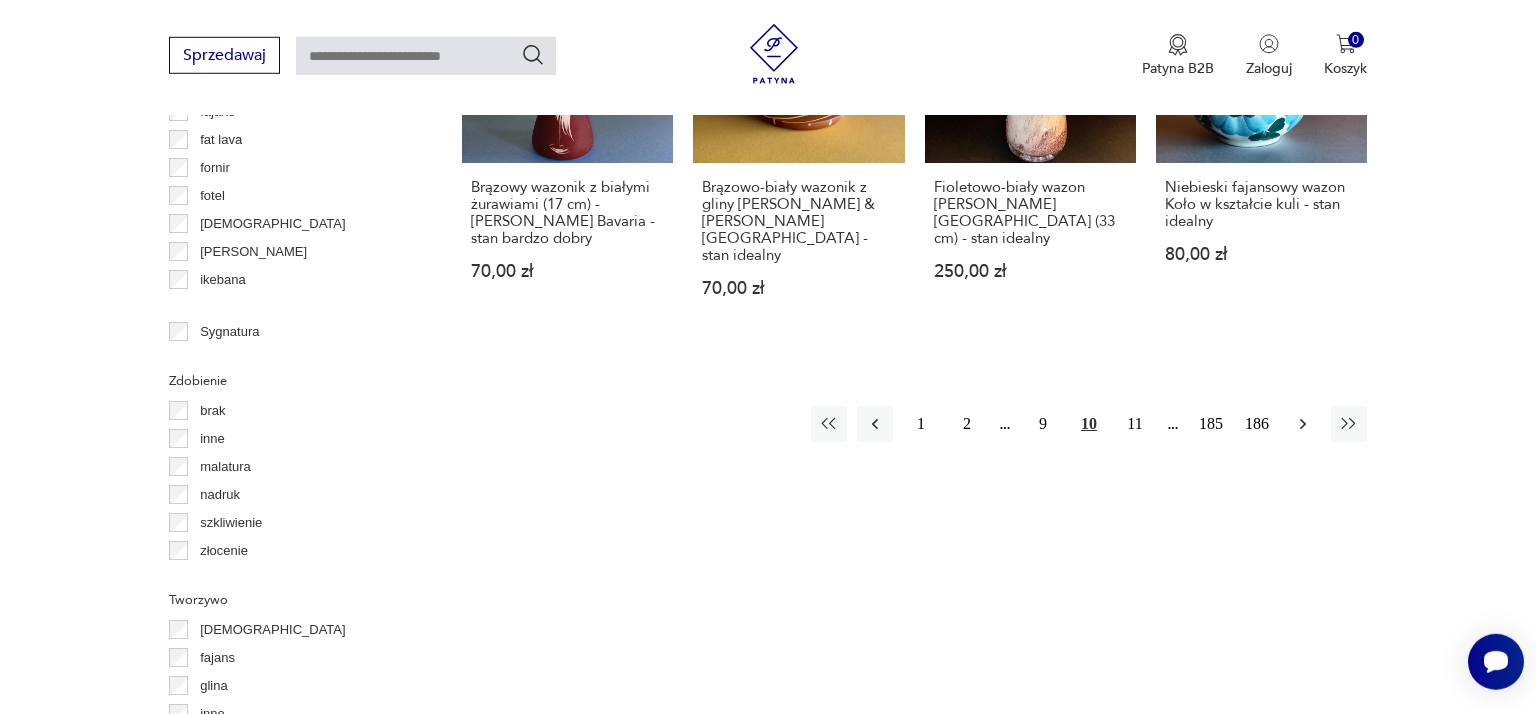 click 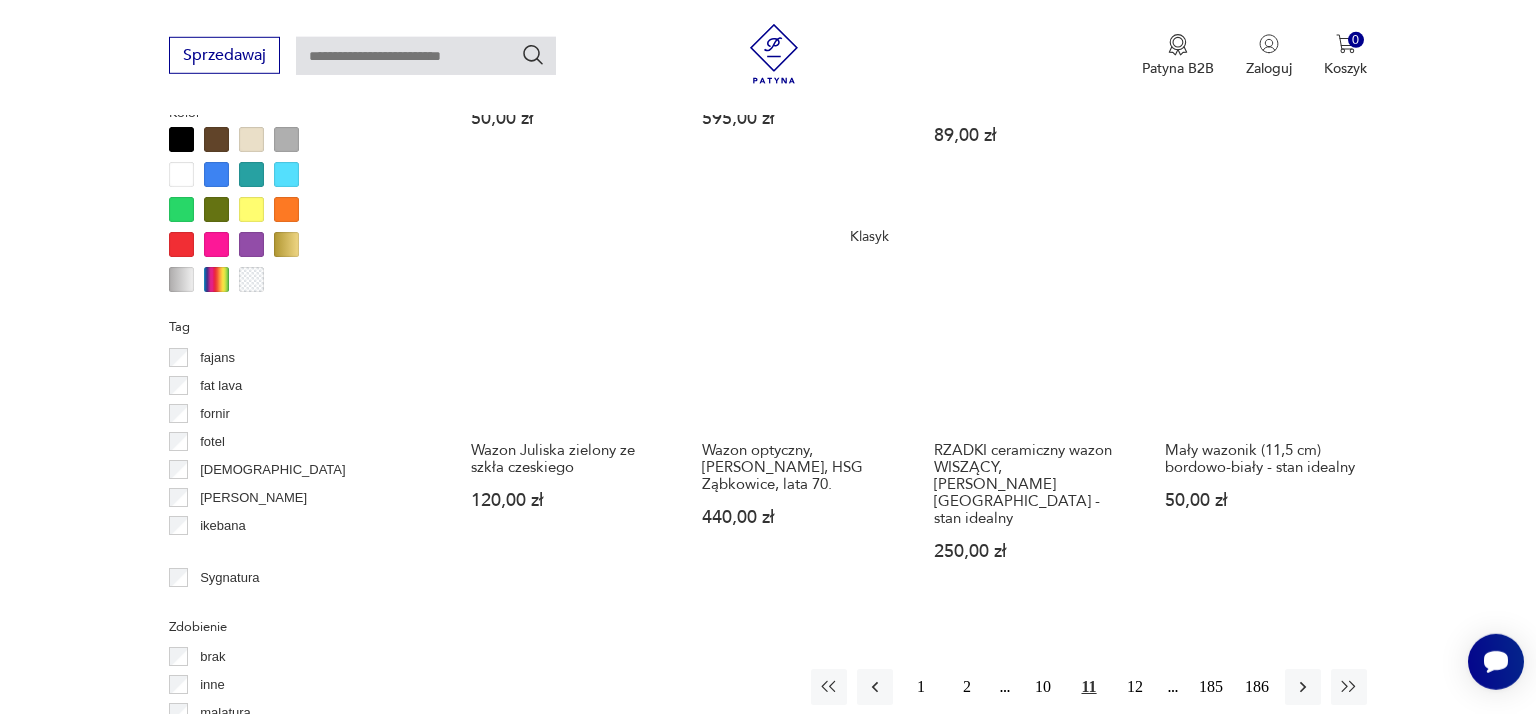 scroll, scrollTop: 2008, scrollLeft: 0, axis: vertical 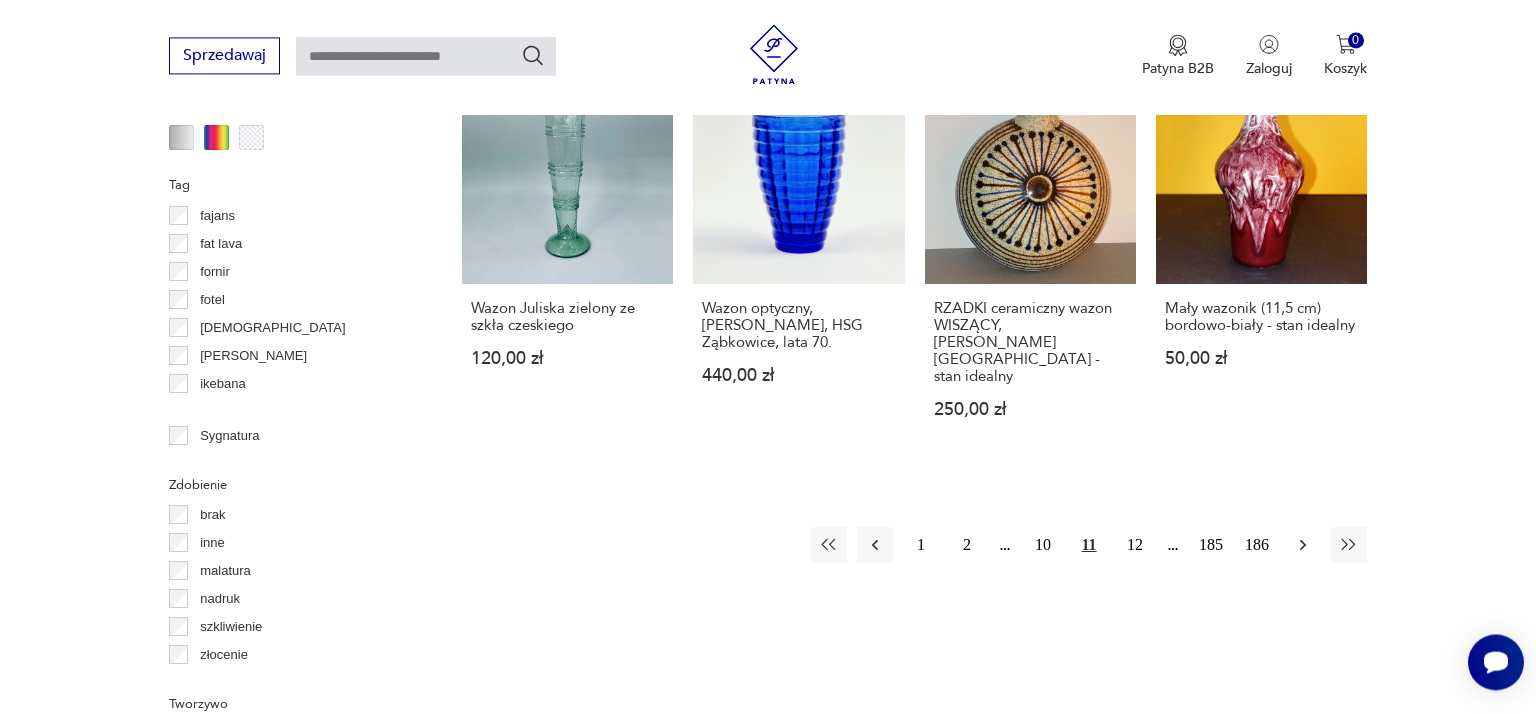 click 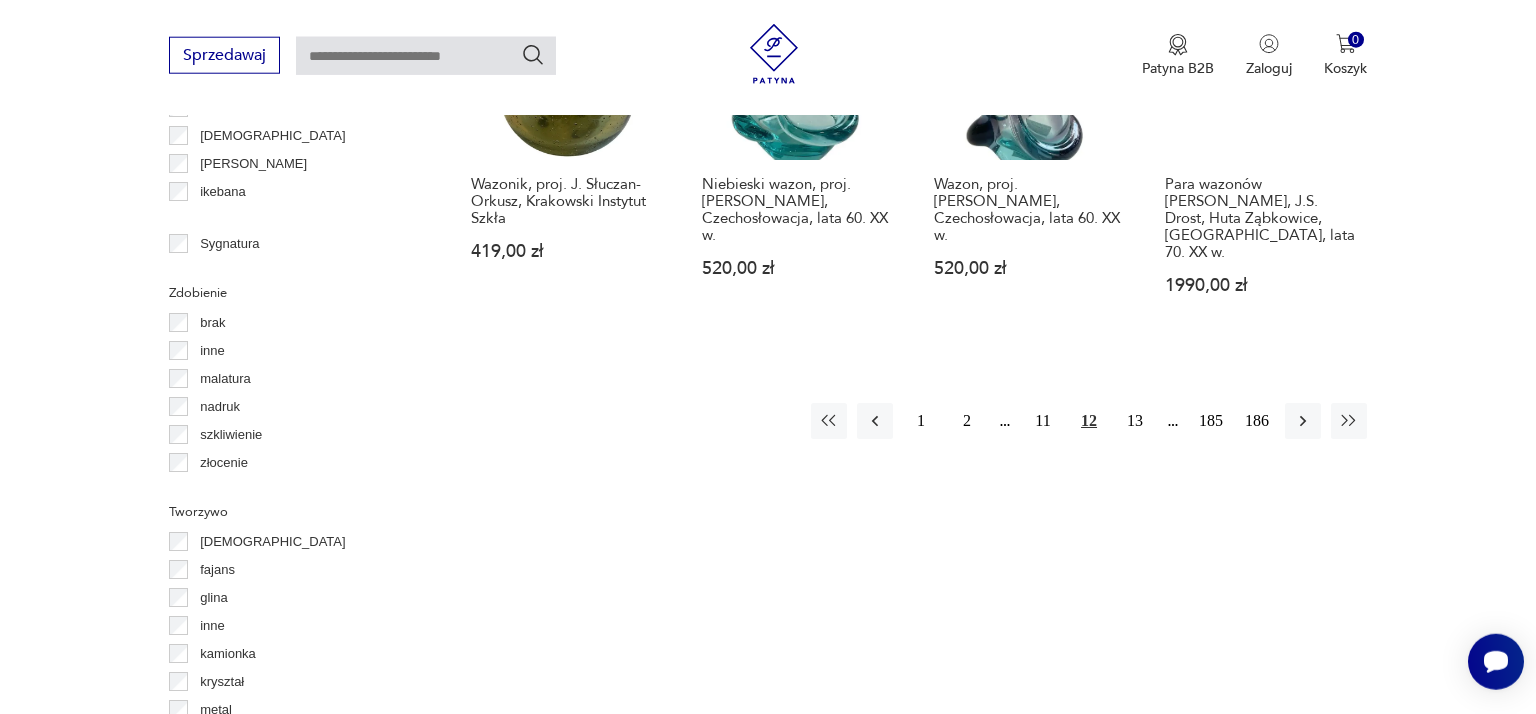 scroll, scrollTop: 2220, scrollLeft: 0, axis: vertical 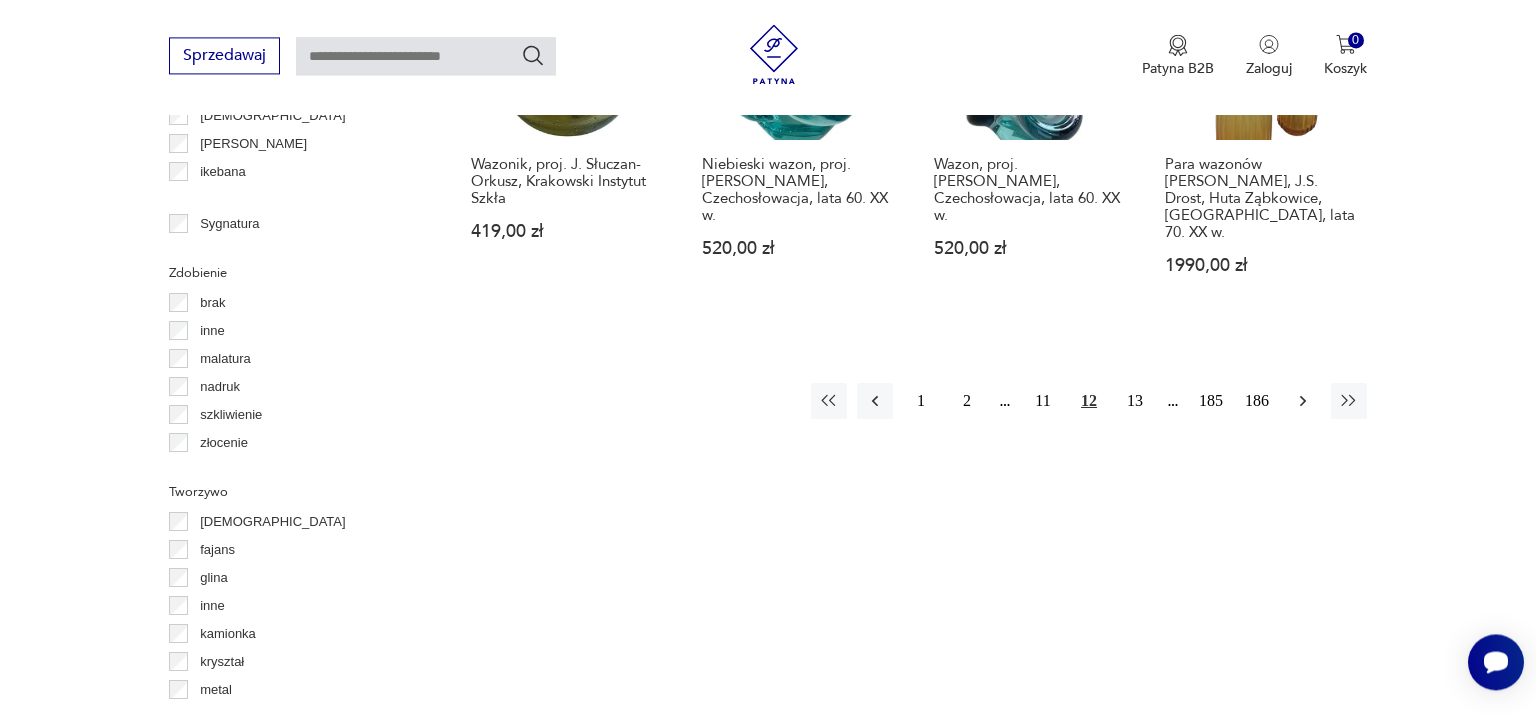 click 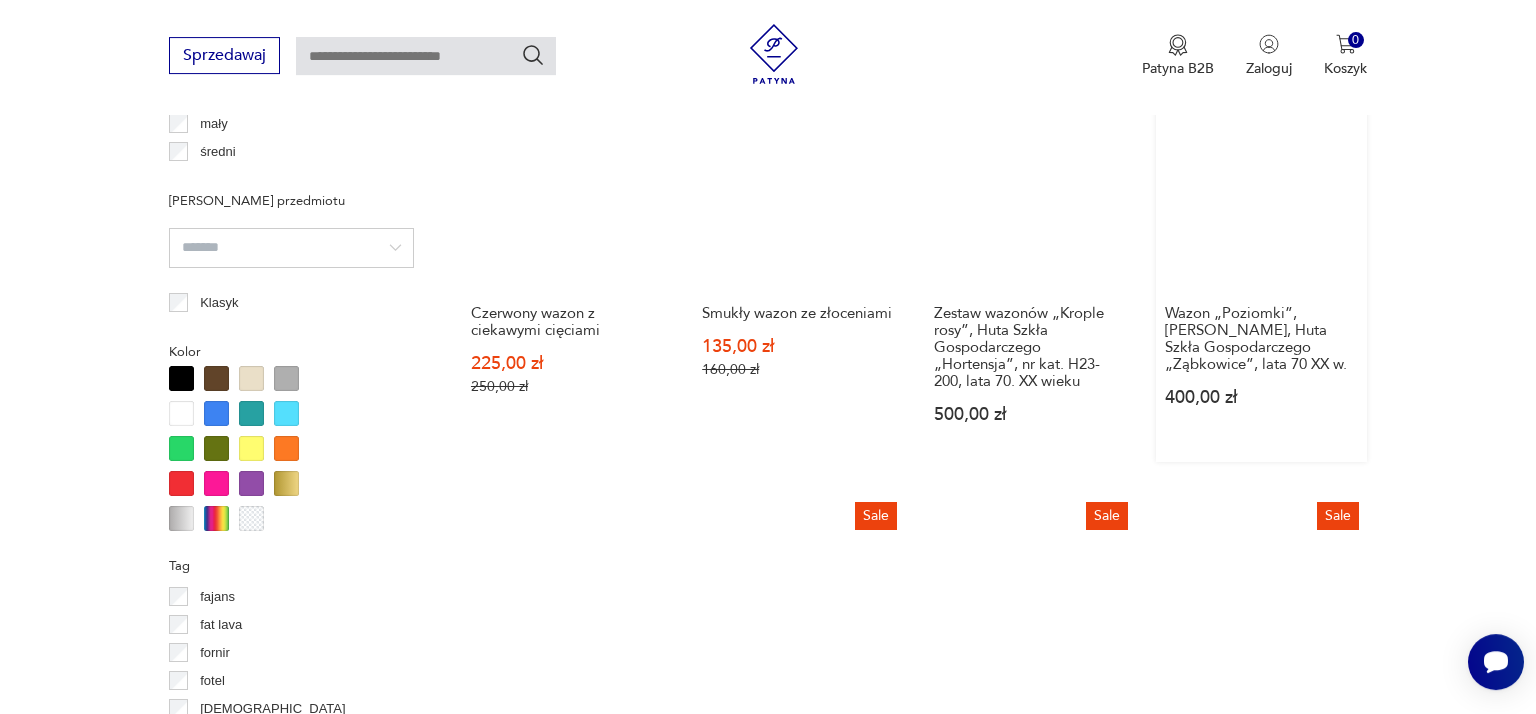 scroll, scrollTop: 1797, scrollLeft: 0, axis: vertical 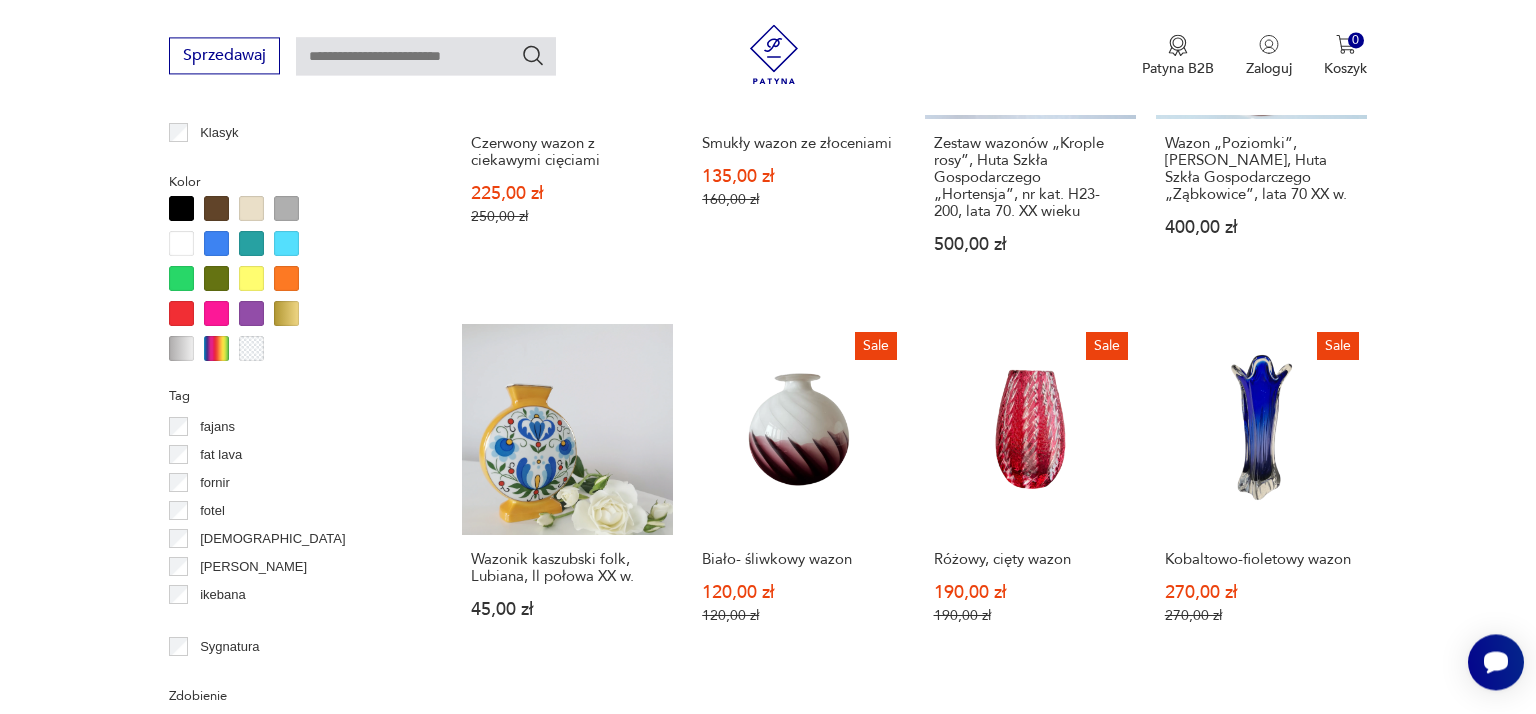 click on "Wazonik kaszubski folk, Lubiana, ll połowa XX w. 45,00 zł" at bounding box center [567, 493] 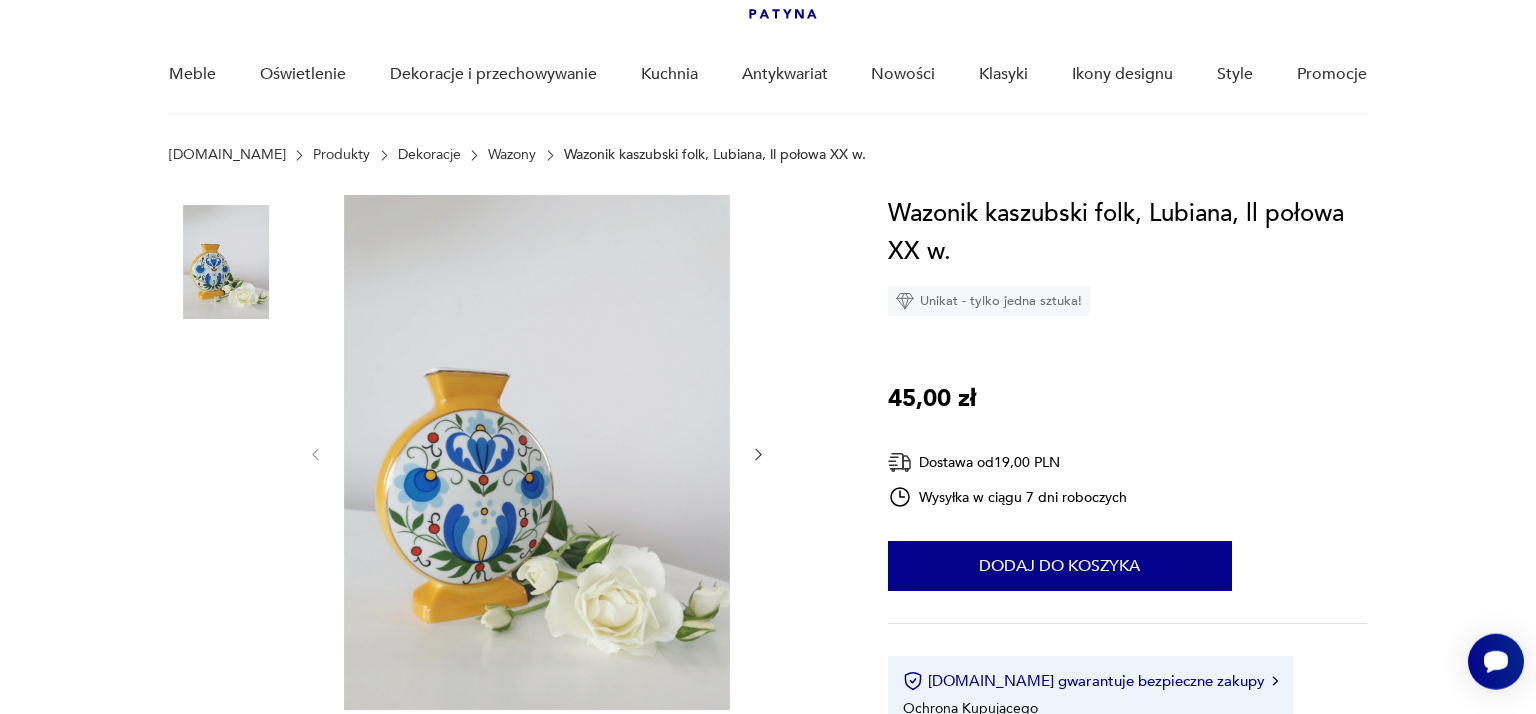 scroll, scrollTop: 316, scrollLeft: 0, axis: vertical 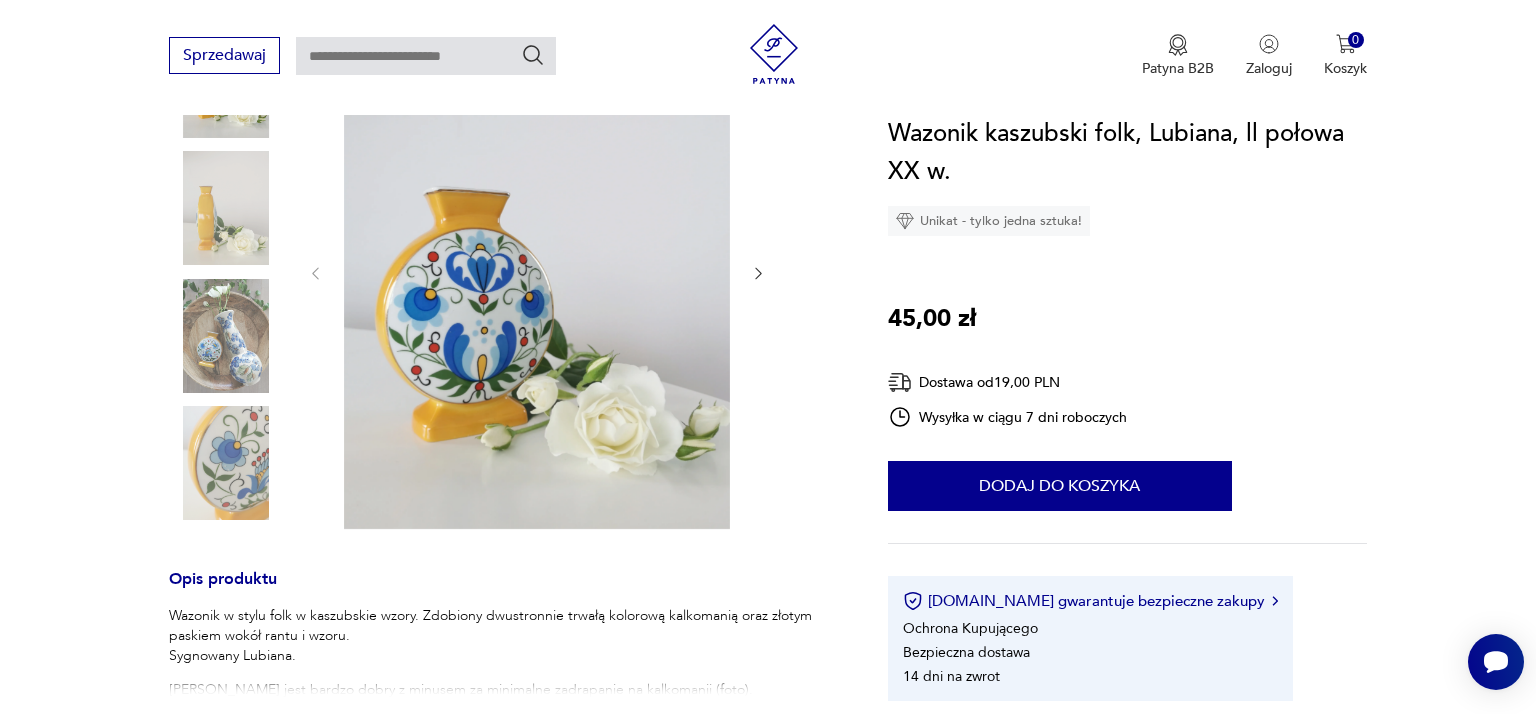 click at bounding box center [226, 336] 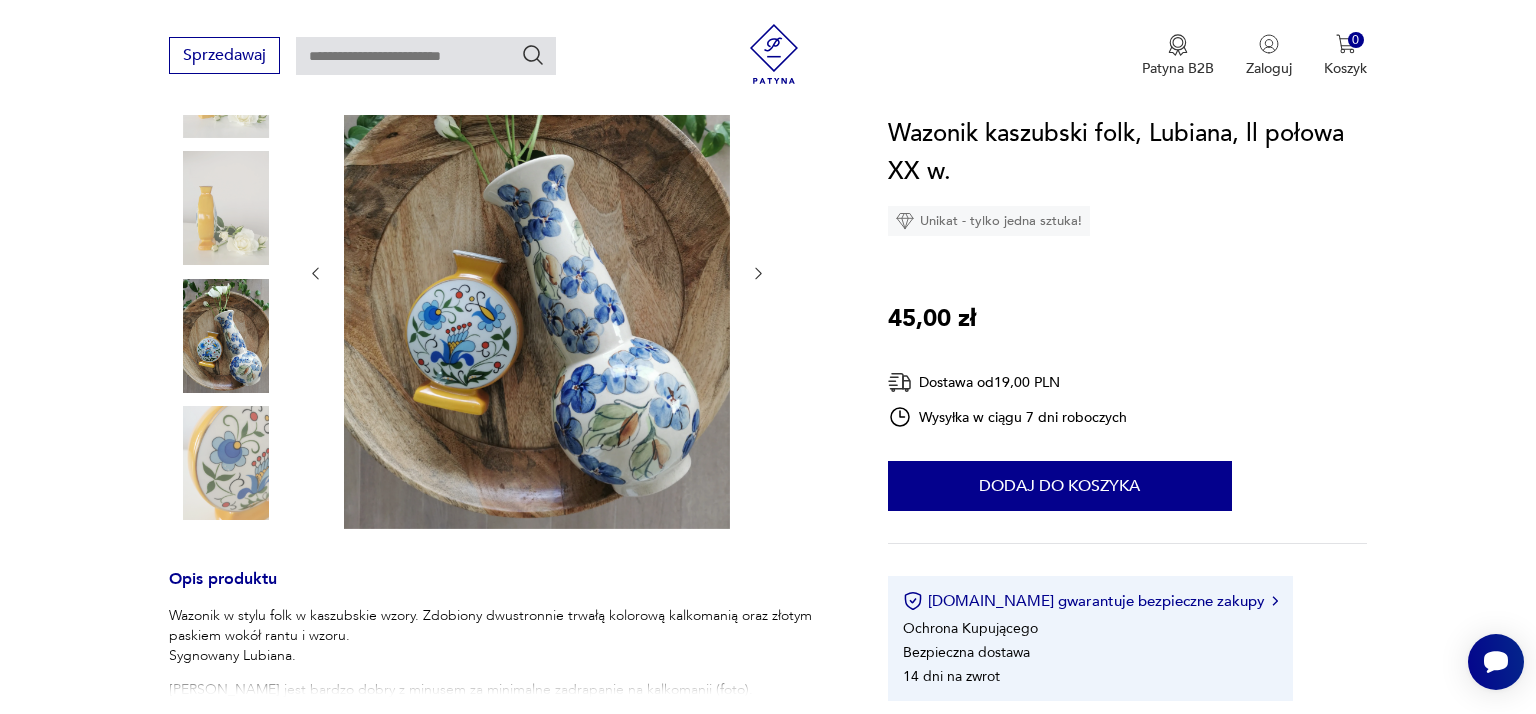 click at bounding box center [226, 463] 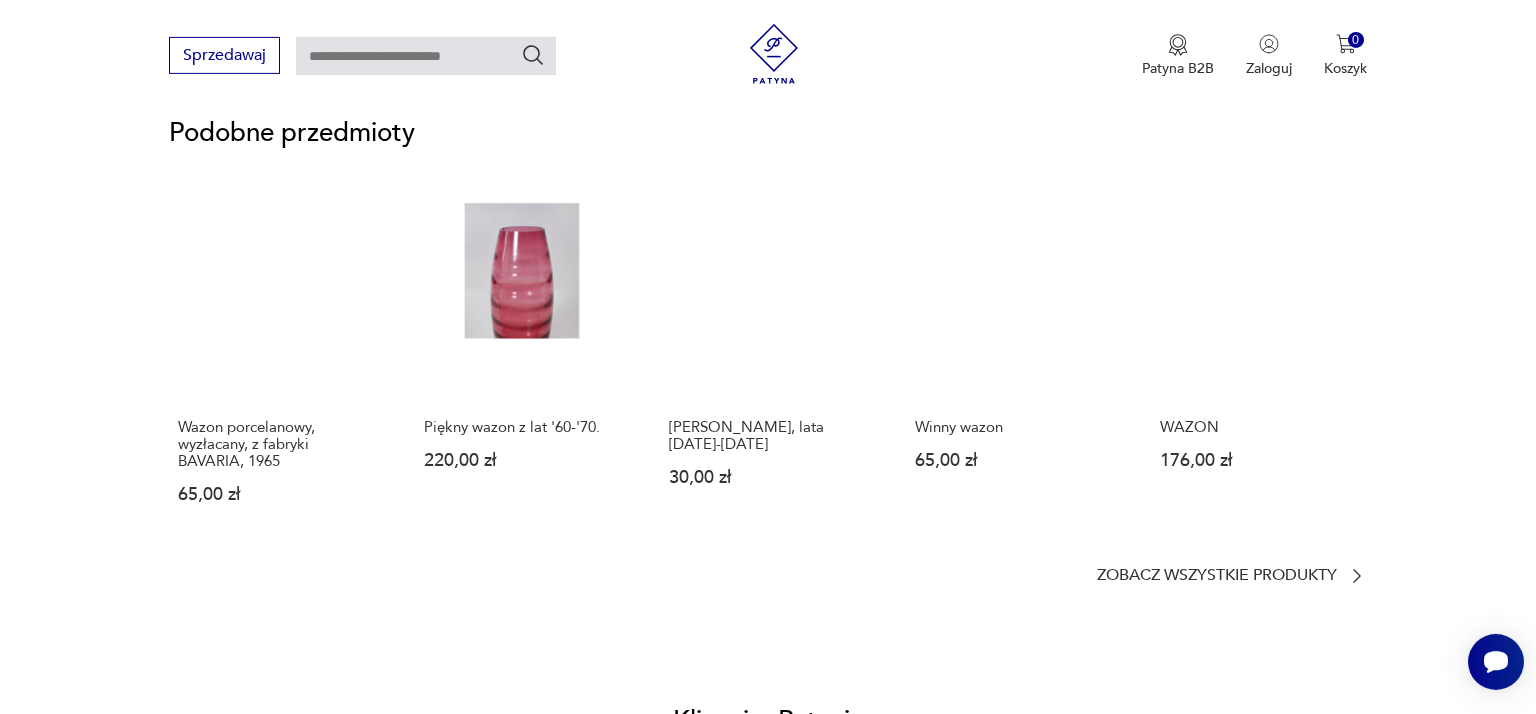 scroll, scrollTop: 1372, scrollLeft: 0, axis: vertical 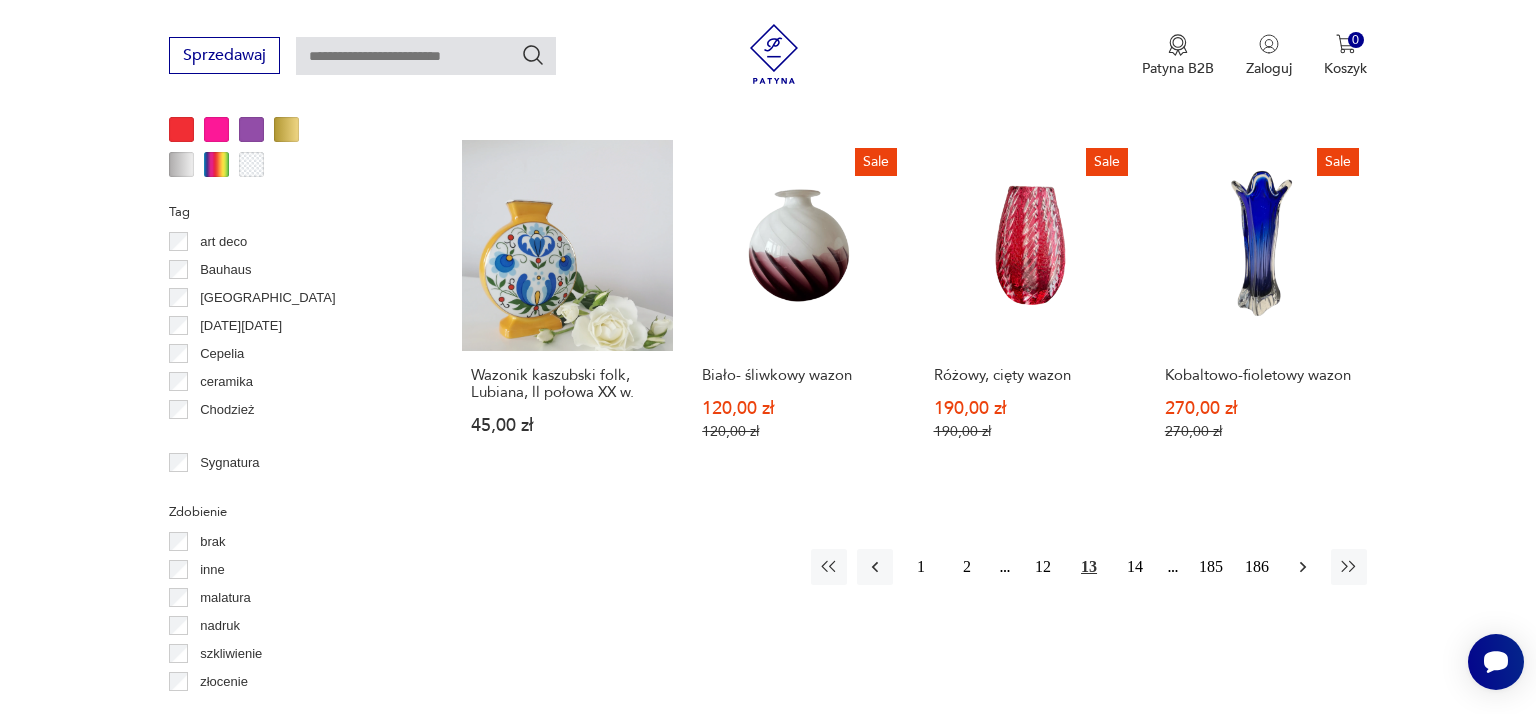 click 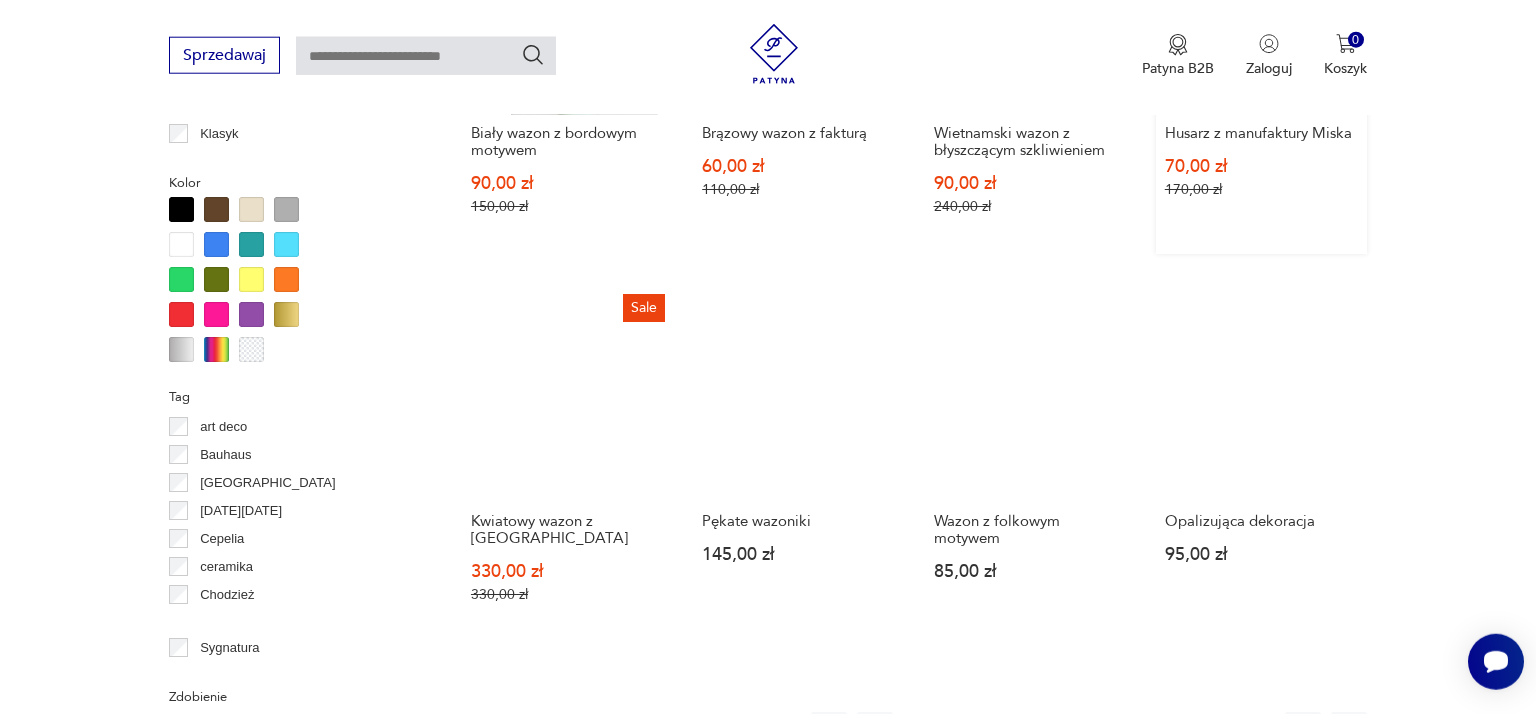 scroll, scrollTop: 2113, scrollLeft: 0, axis: vertical 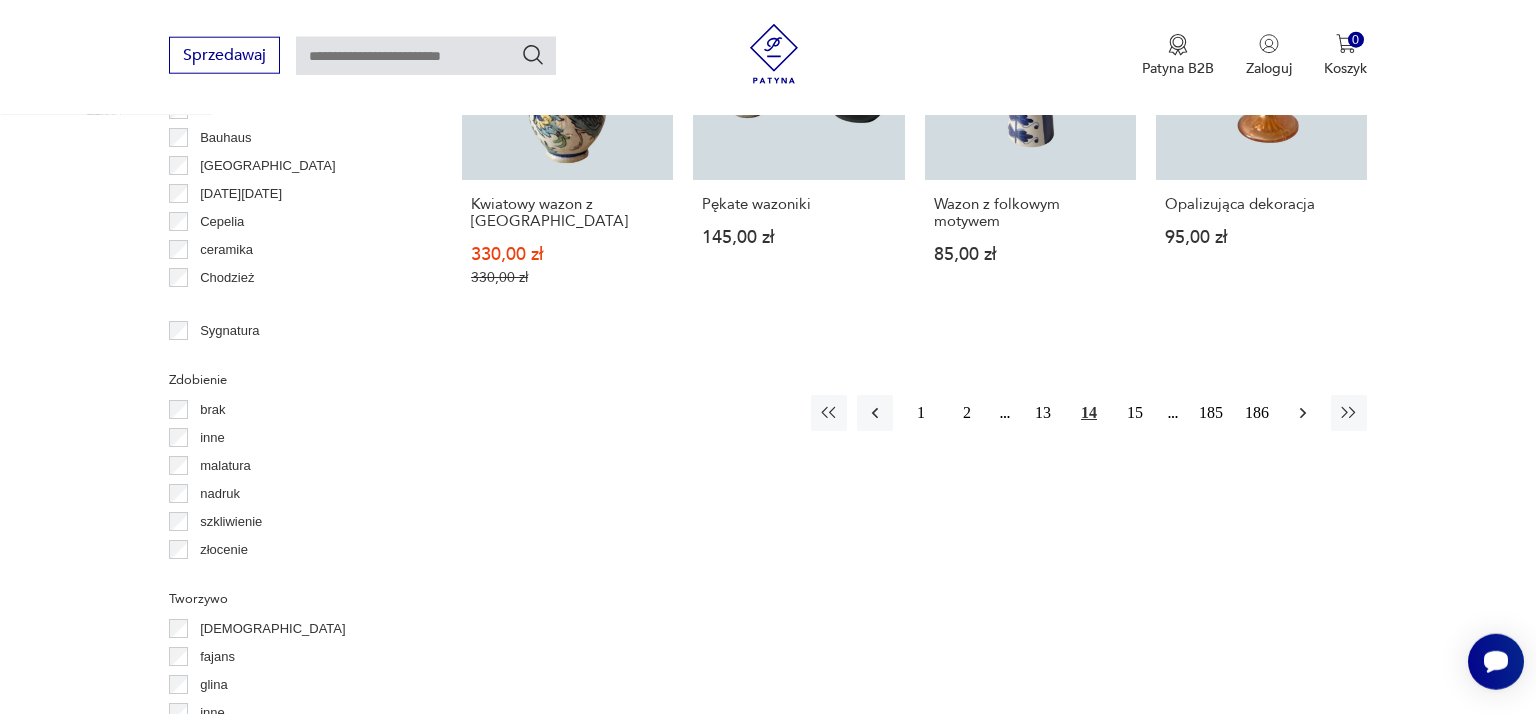 click 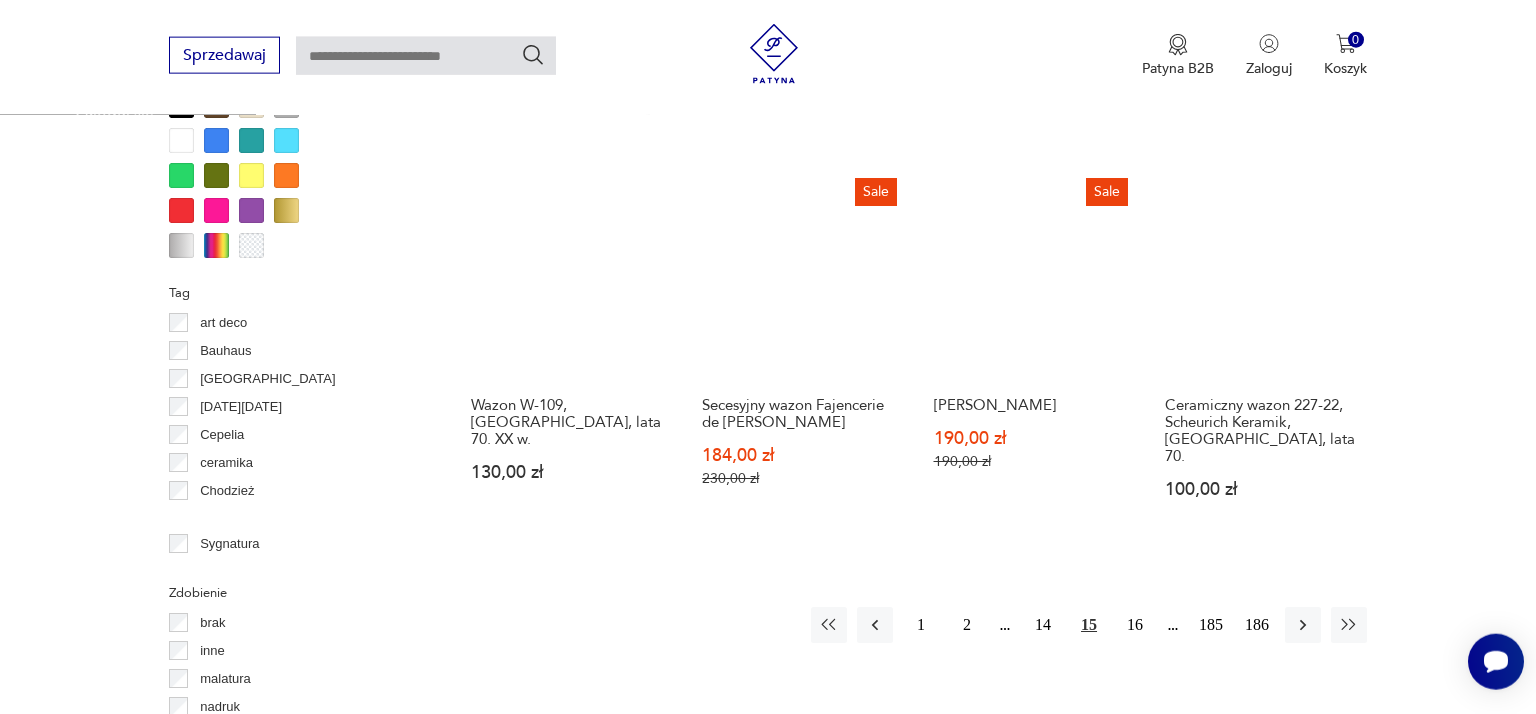 scroll, scrollTop: 1902, scrollLeft: 0, axis: vertical 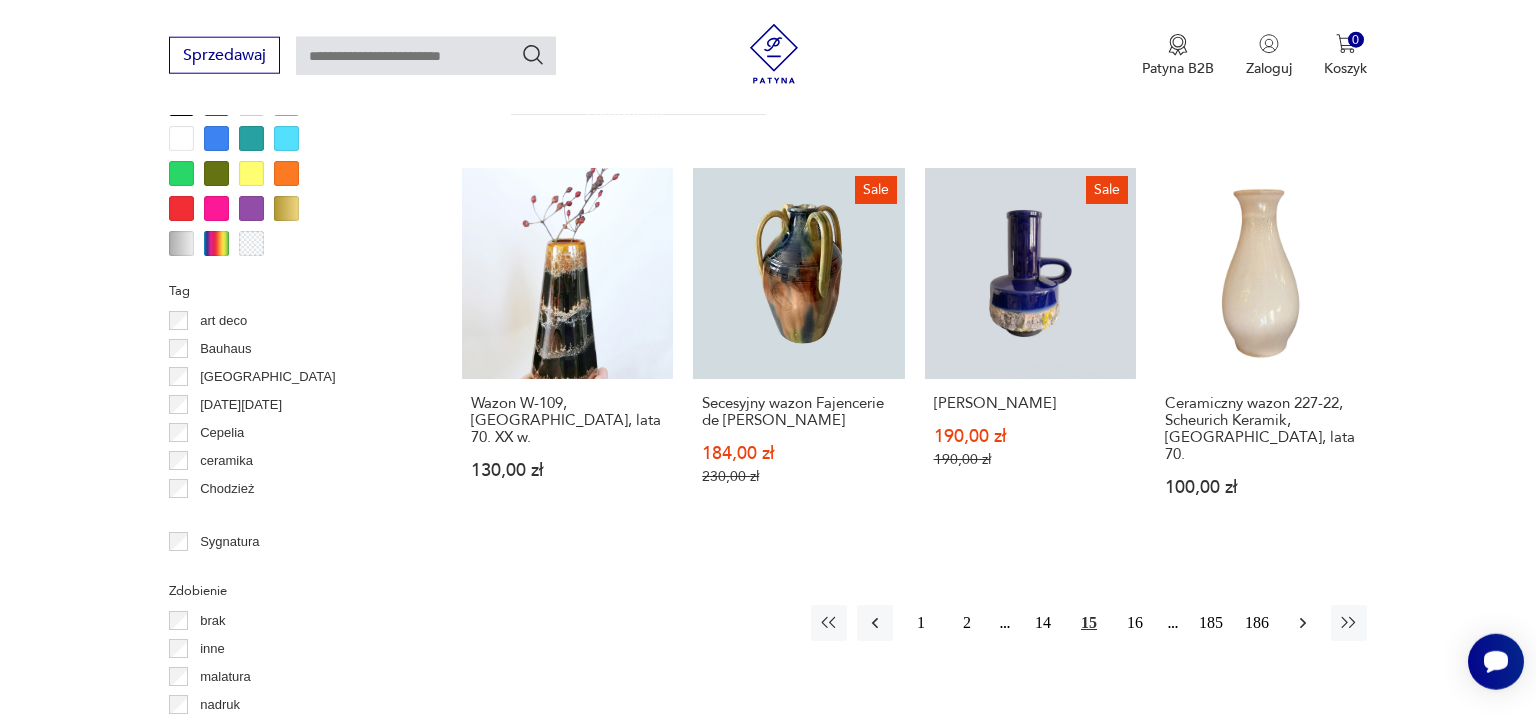 click 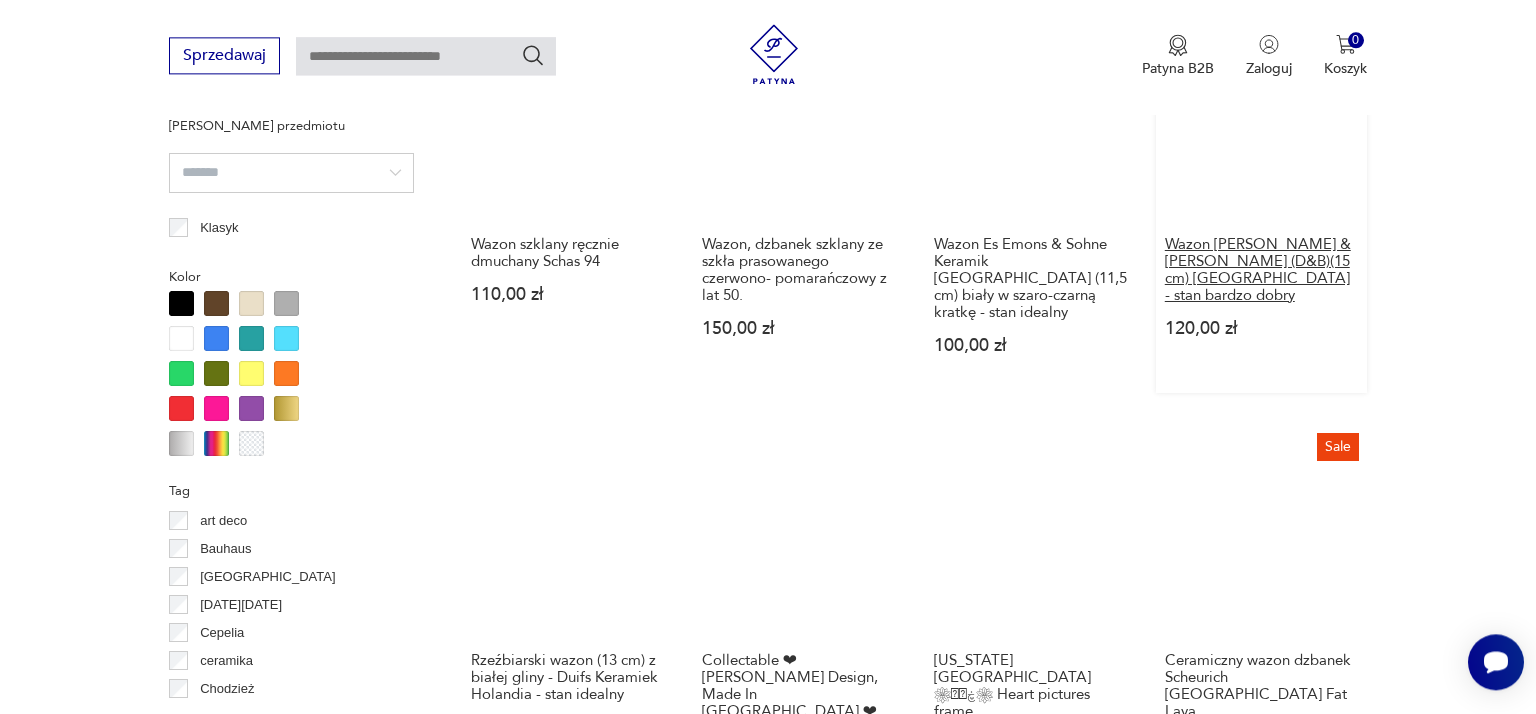 scroll, scrollTop: 2019, scrollLeft: 0, axis: vertical 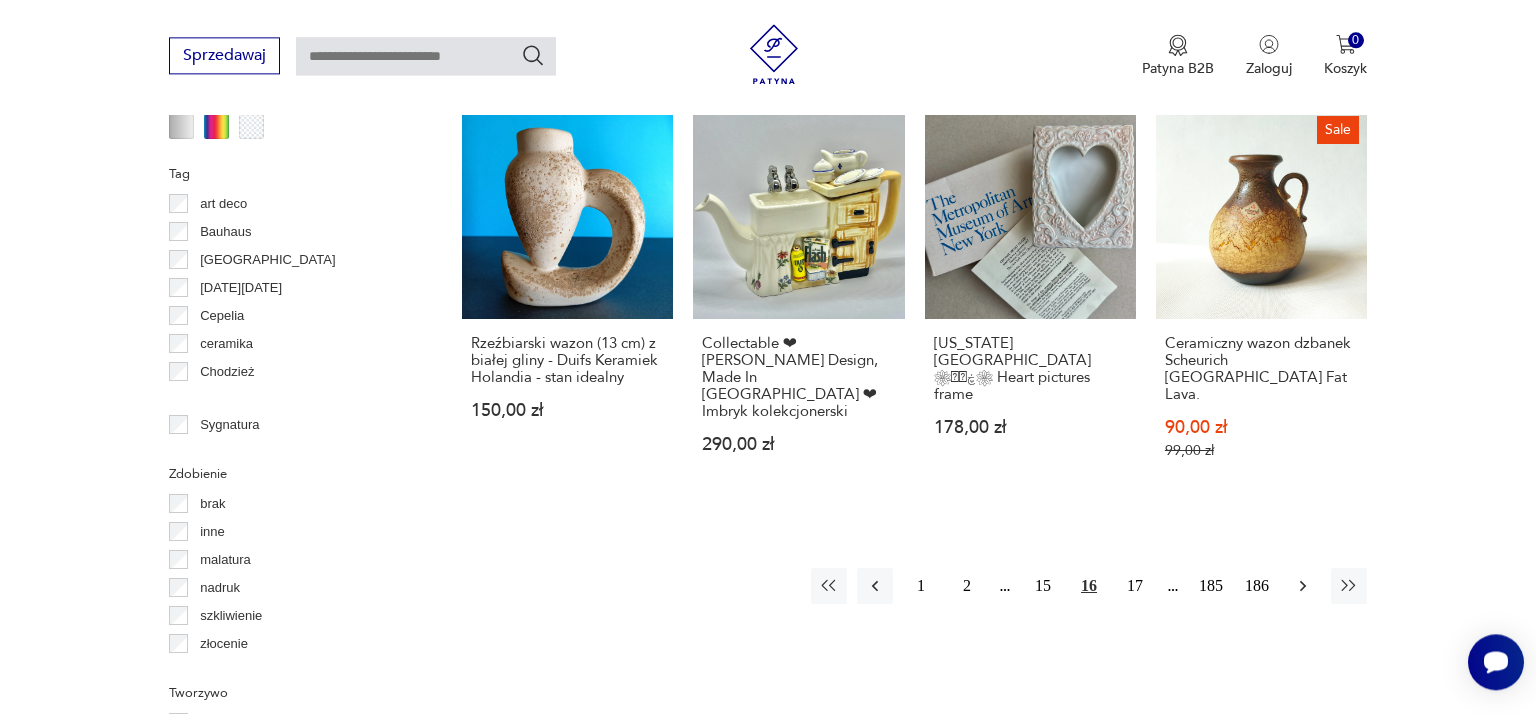 click 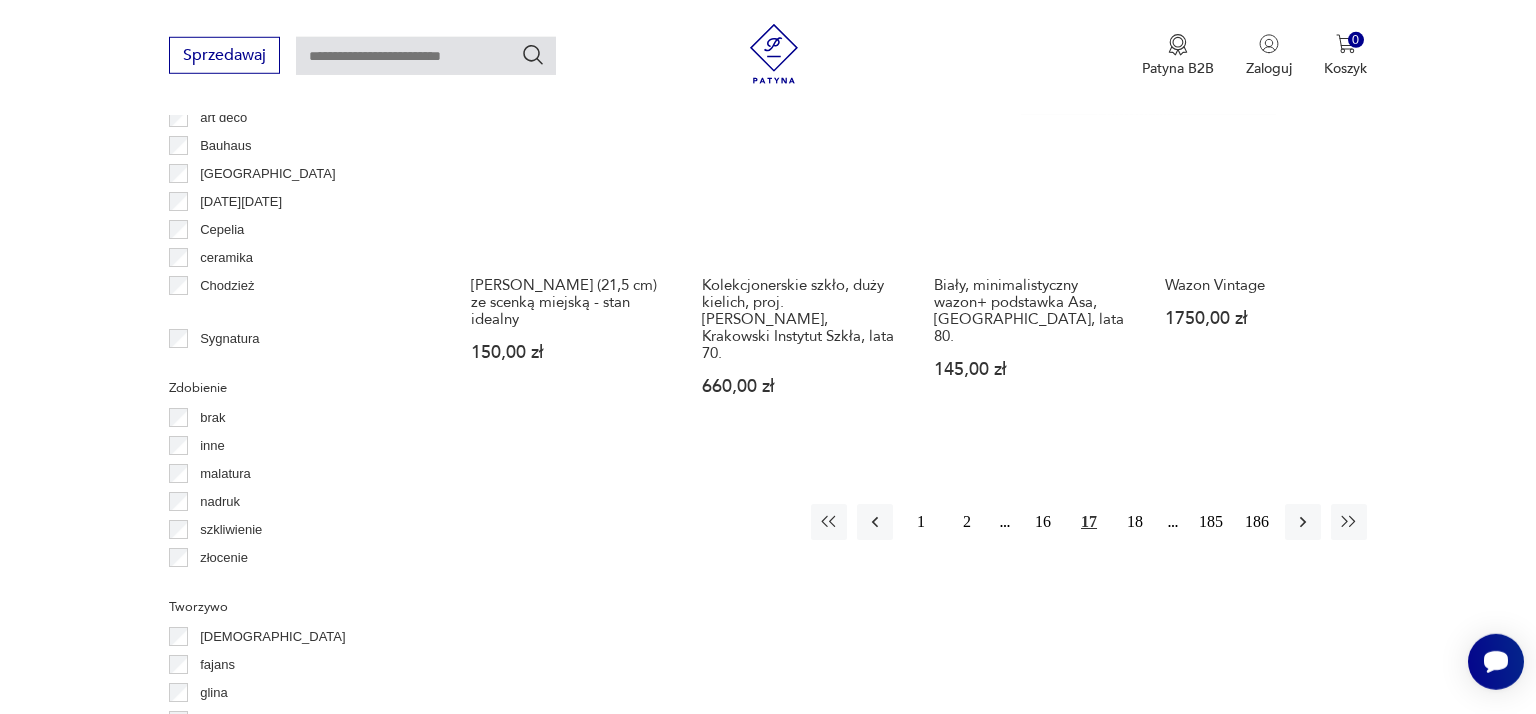 scroll, scrollTop: 2113, scrollLeft: 0, axis: vertical 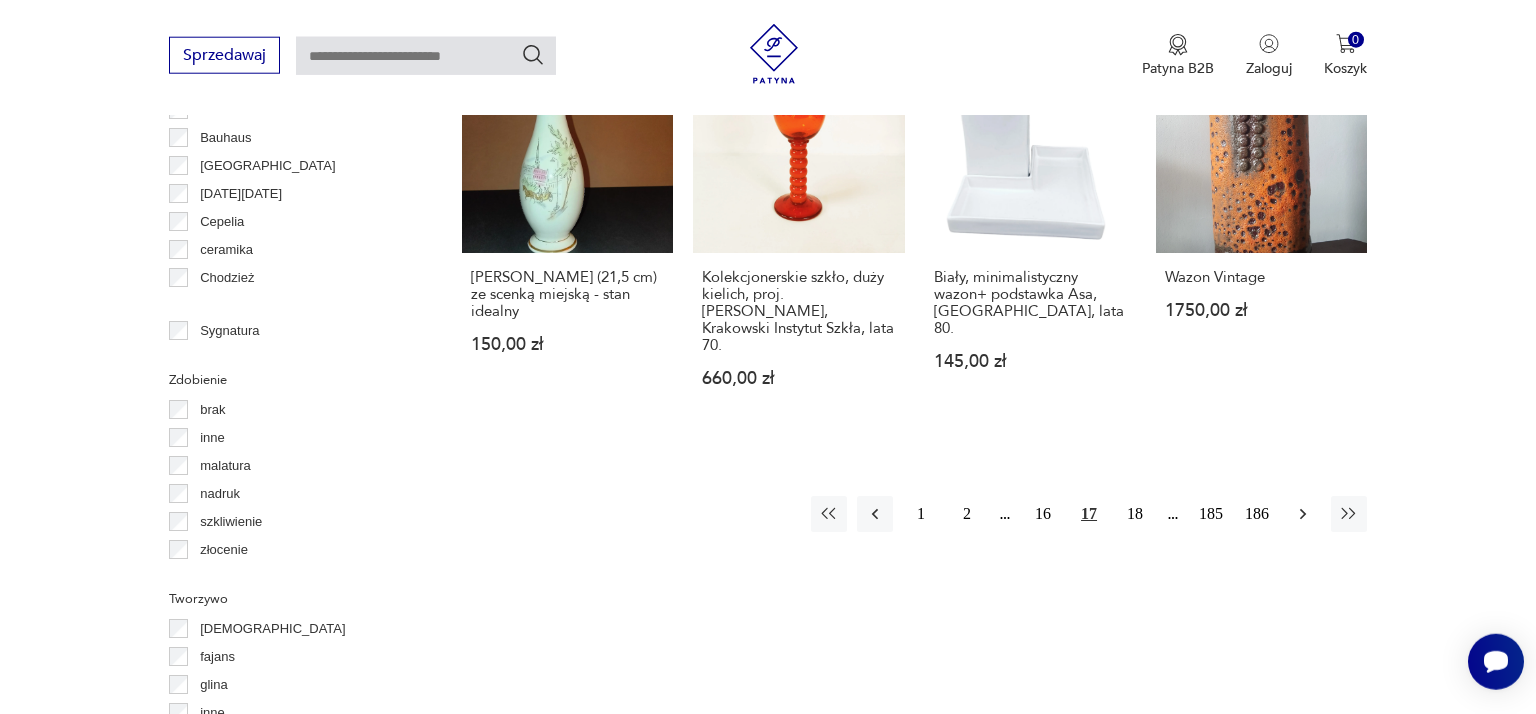 click 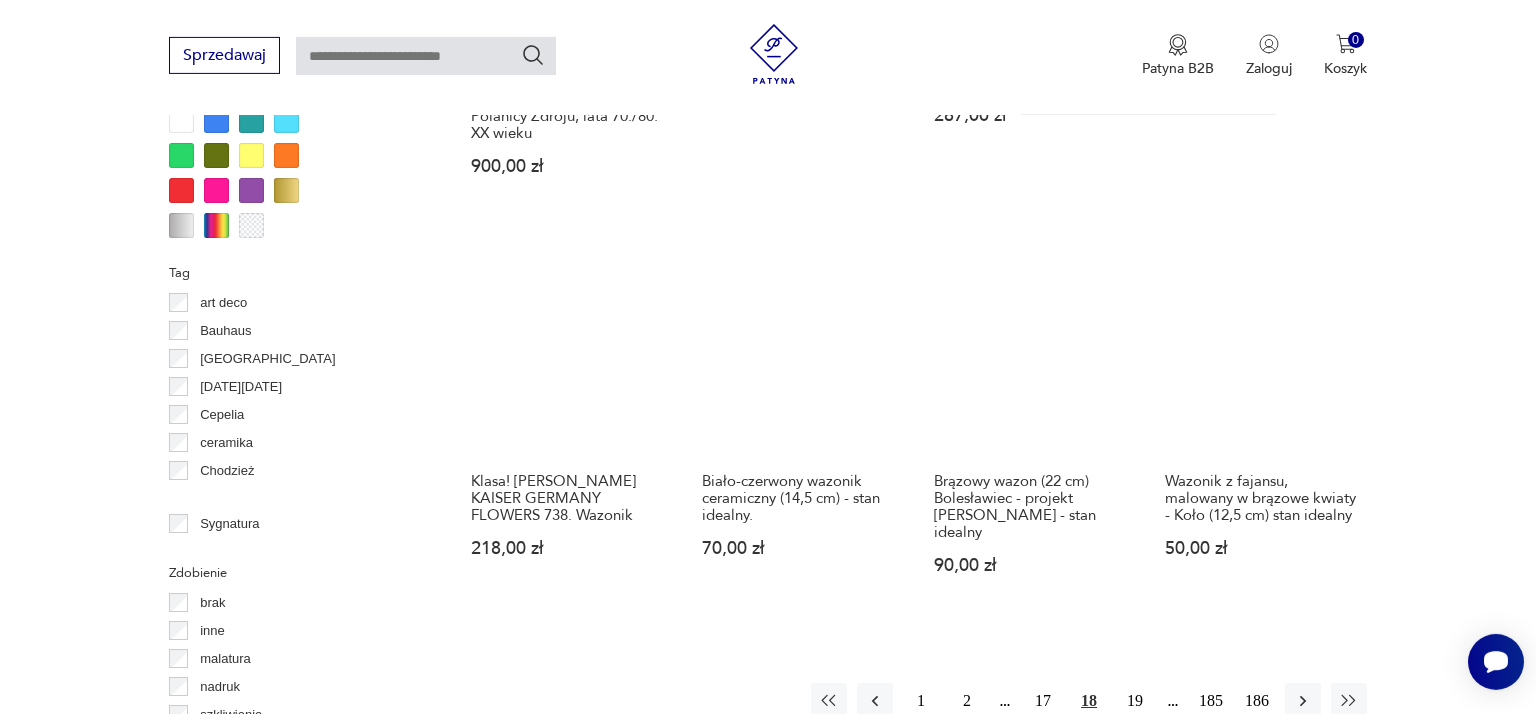 scroll, scrollTop: 2008, scrollLeft: 0, axis: vertical 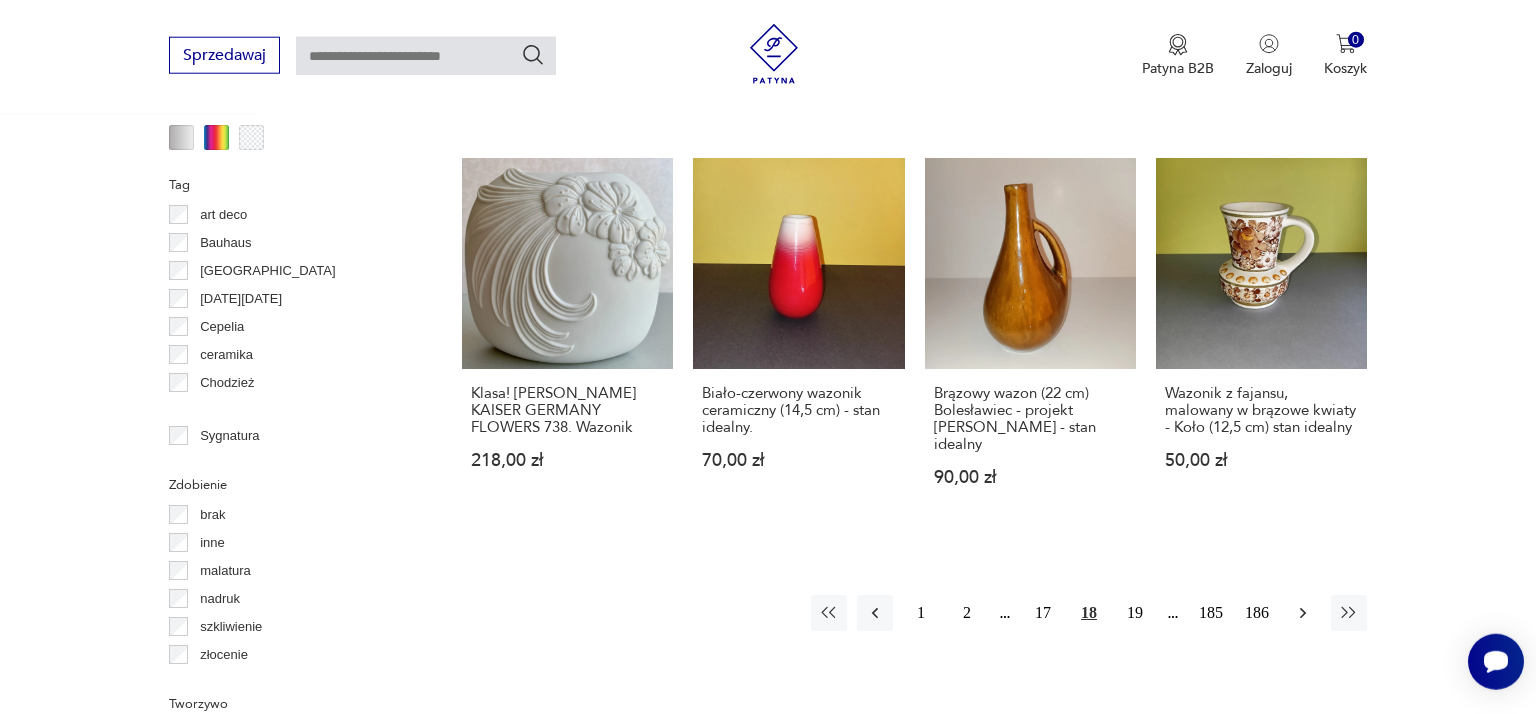 click 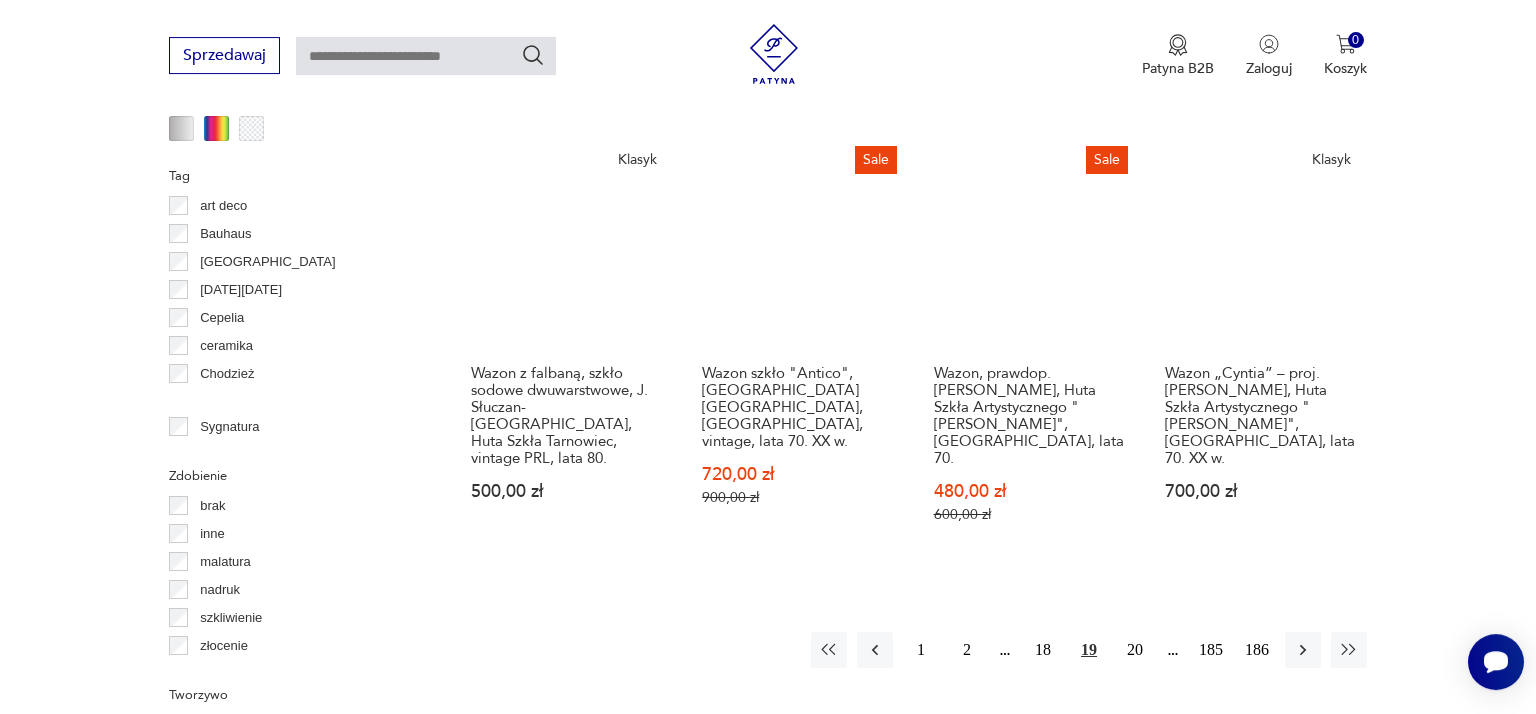 scroll, scrollTop: 2113, scrollLeft: 0, axis: vertical 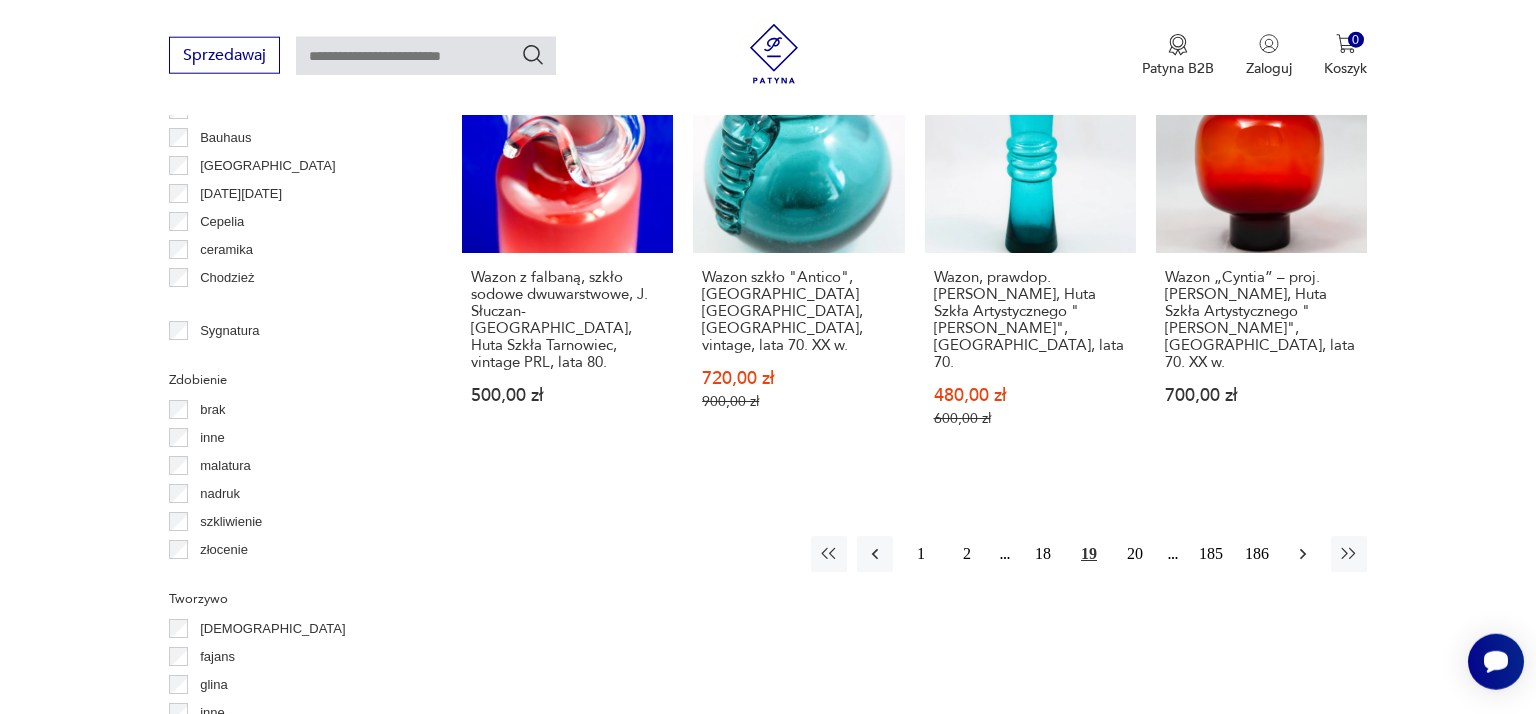 click 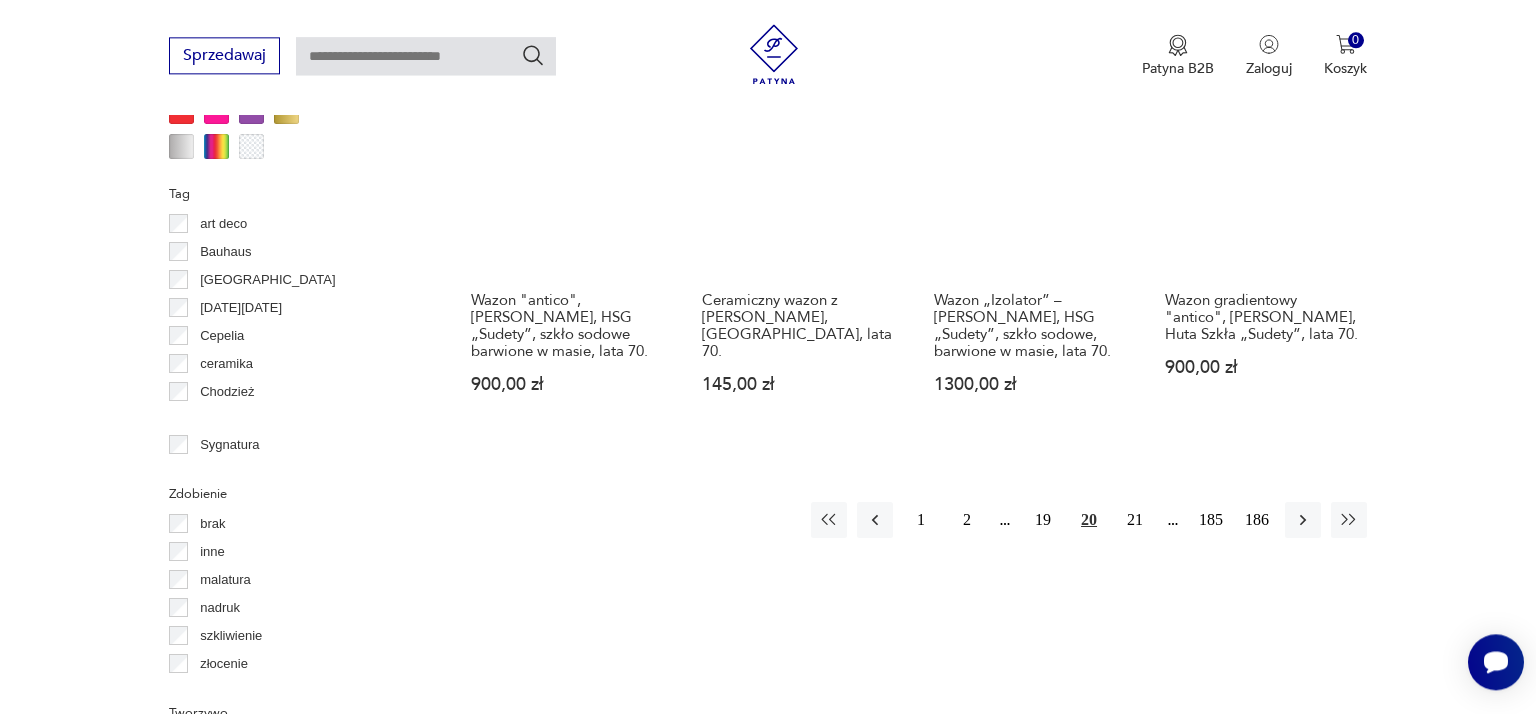 scroll, scrollTop: 2008, scrollLeft: 0, axis: vertical 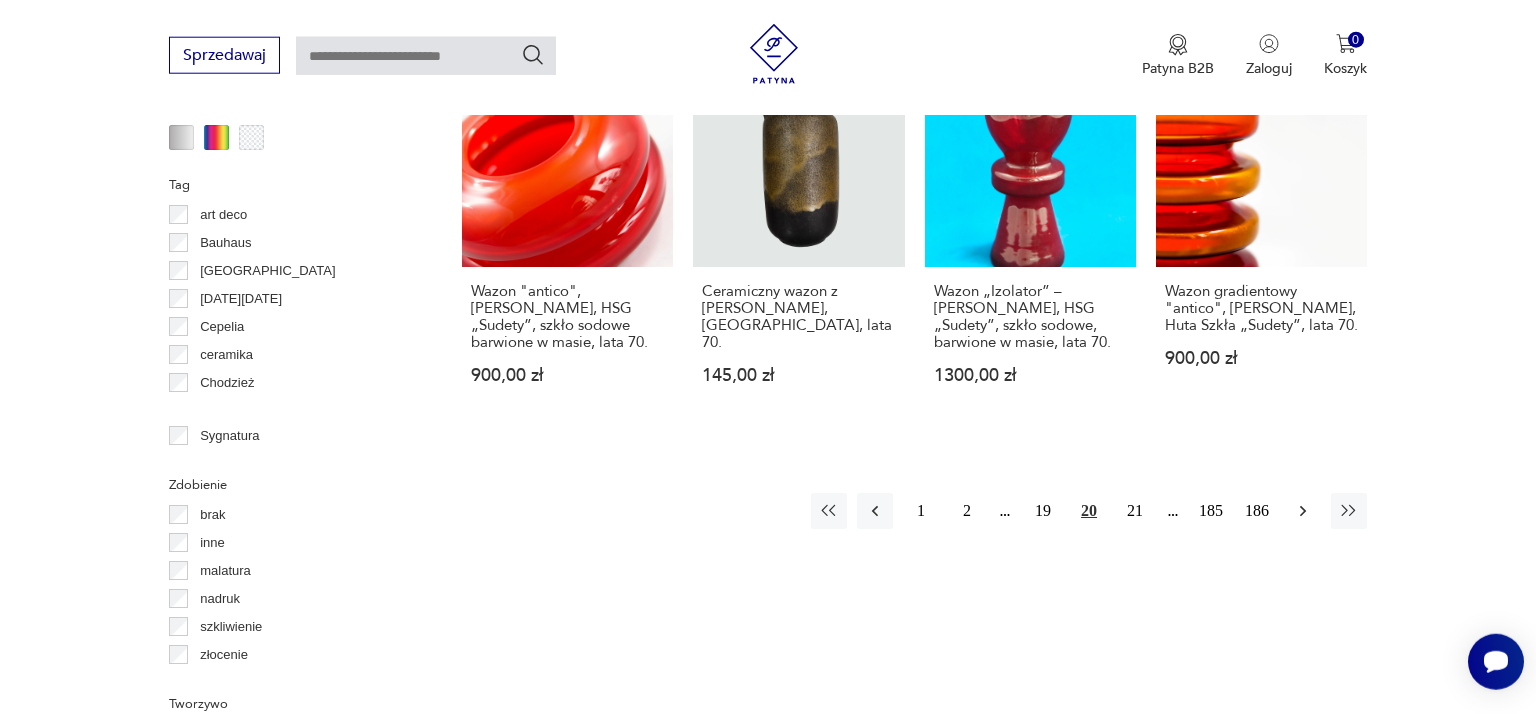 click 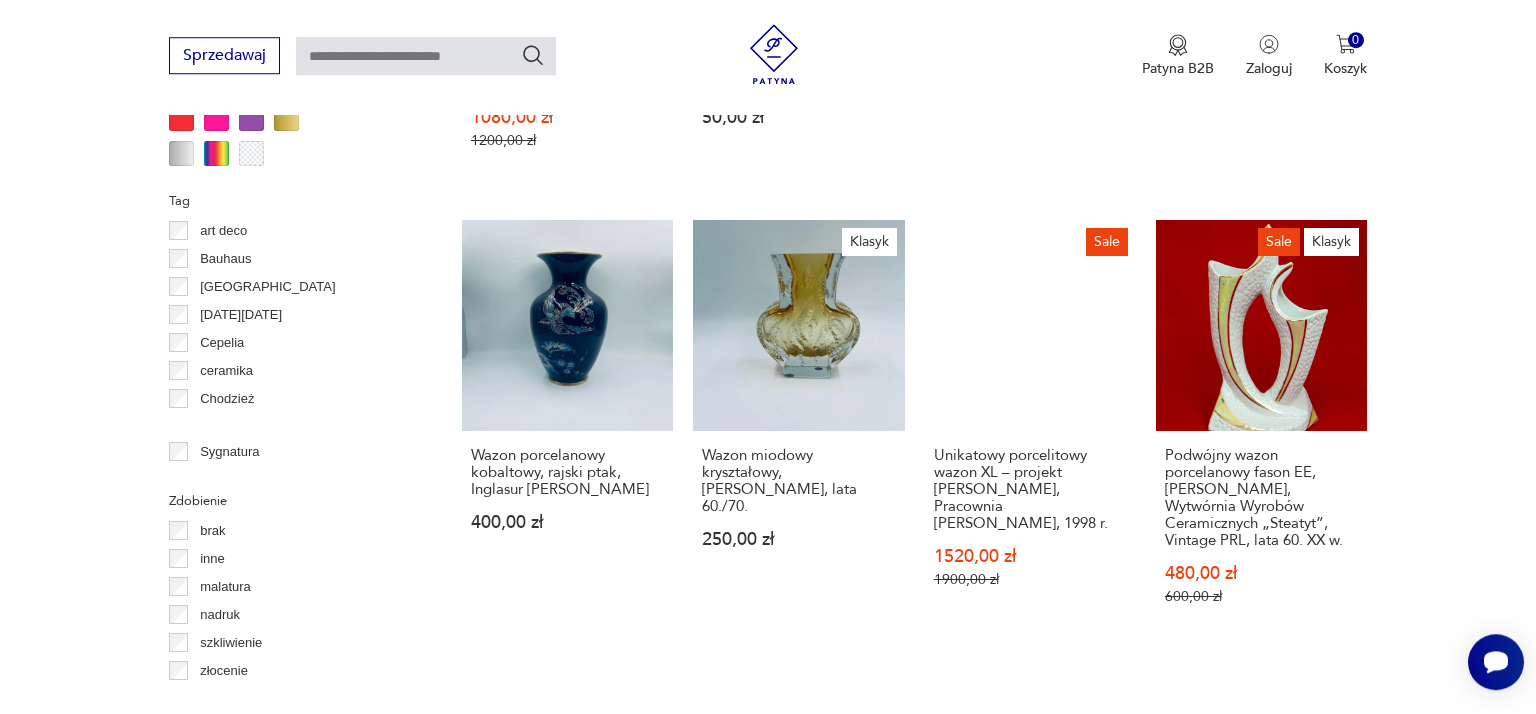 scroll, scrollTop: 2008, scrollLeft: 0, axis: vertical 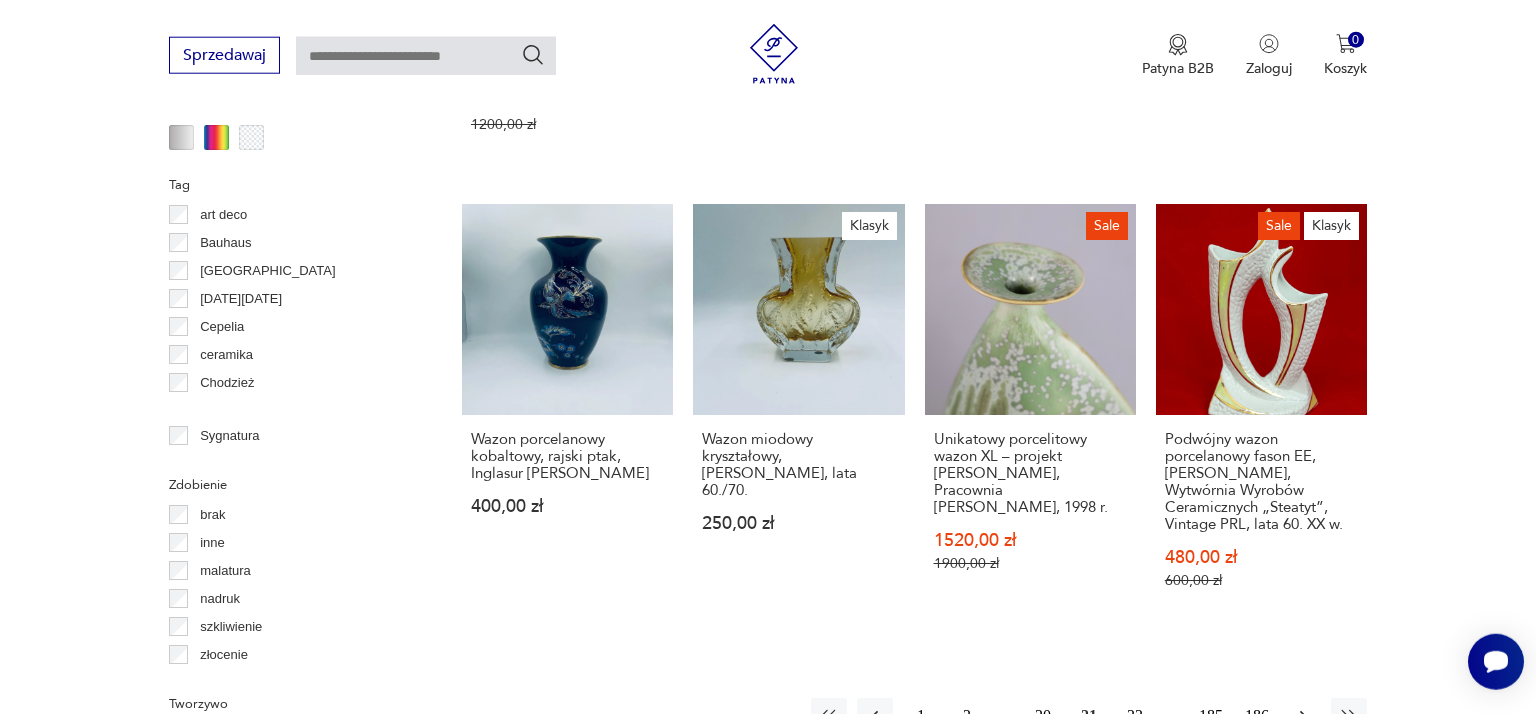 click 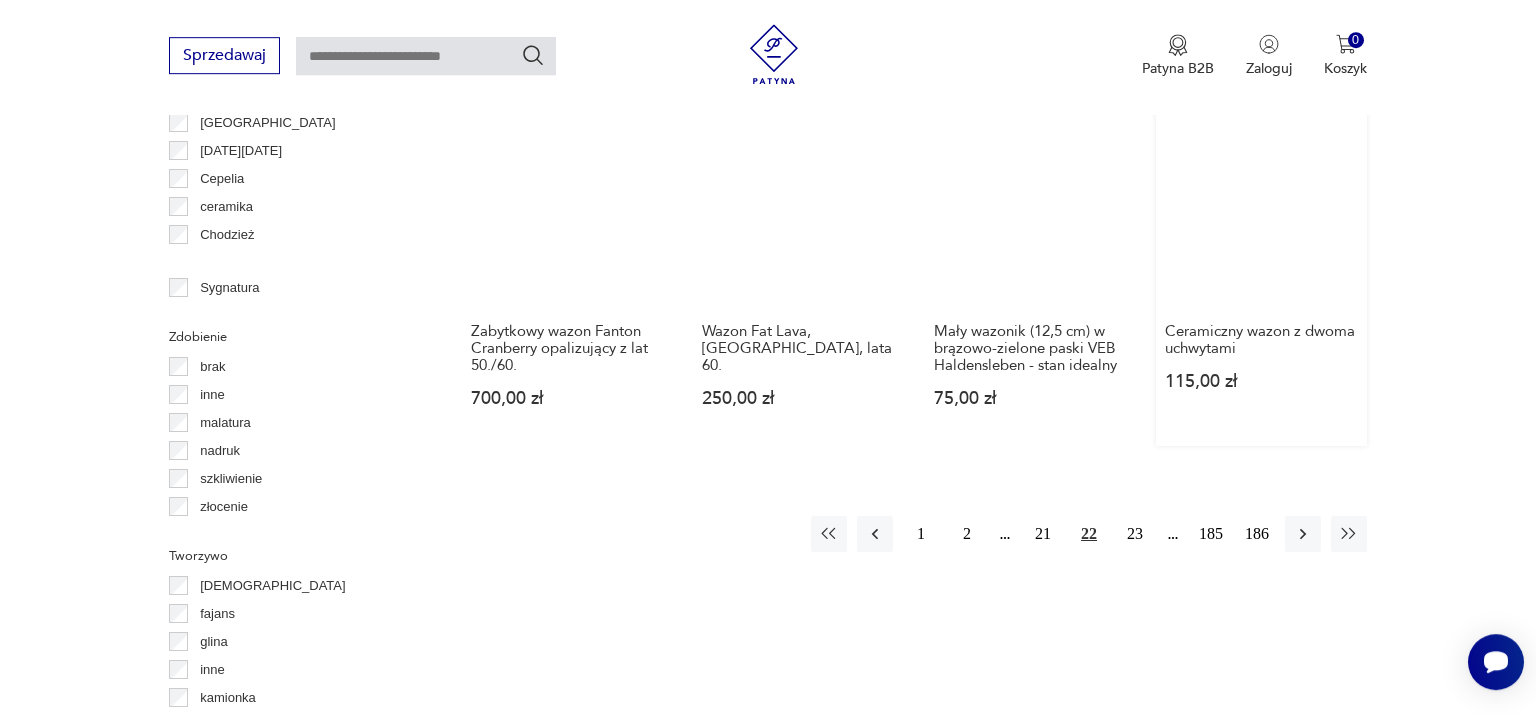 scroll, scrollTop: 2219, scrollLeft: 0, axis: vertical 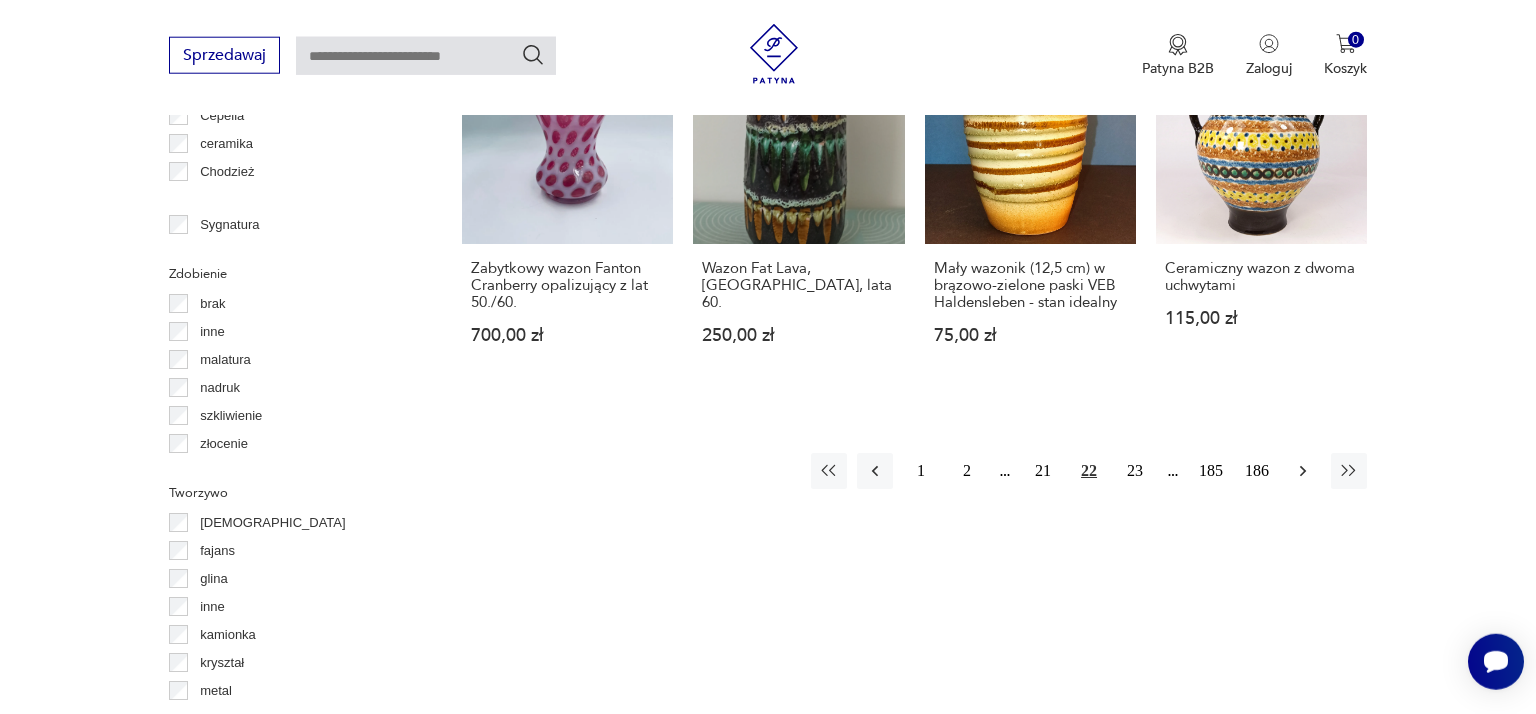 click 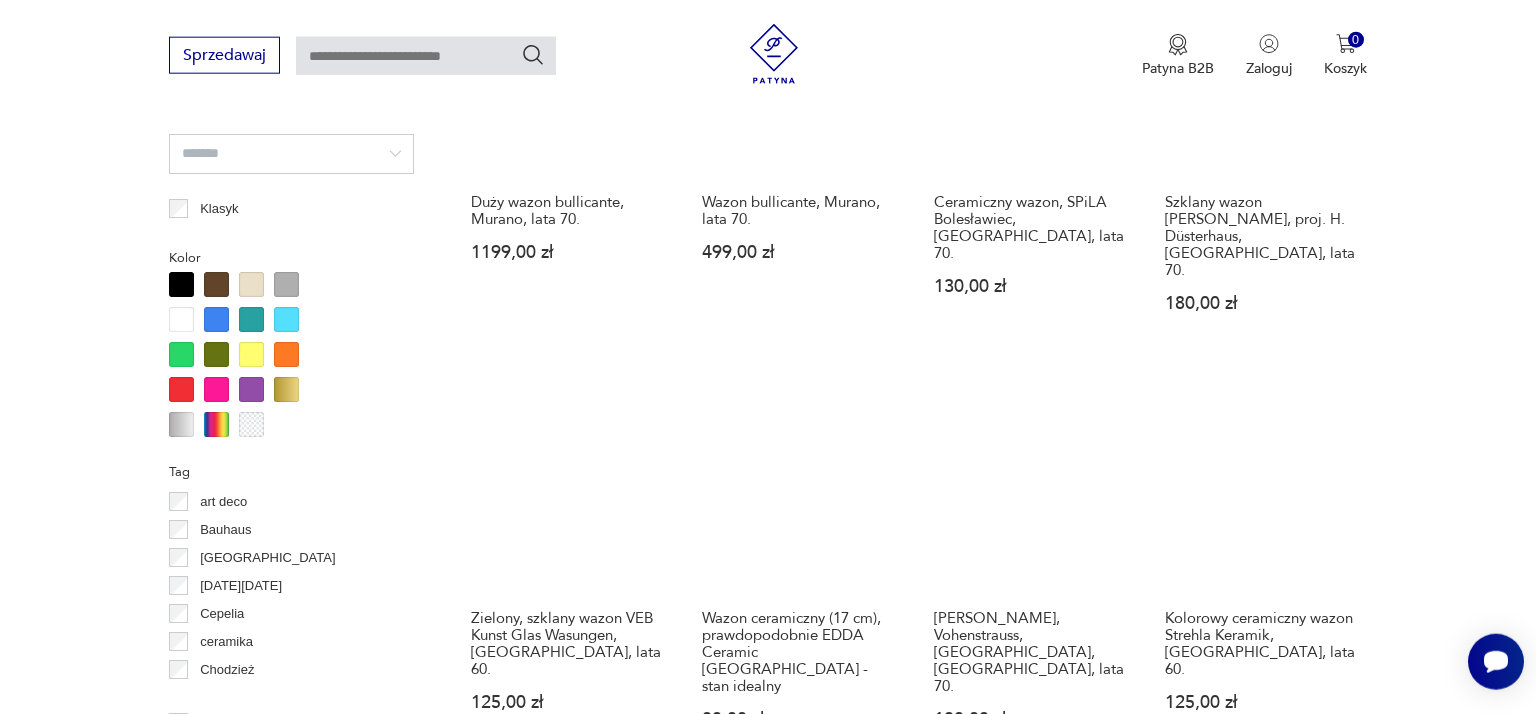 scroll, scrollTop: 1796, scrollLeft: 0, axis: vertical 